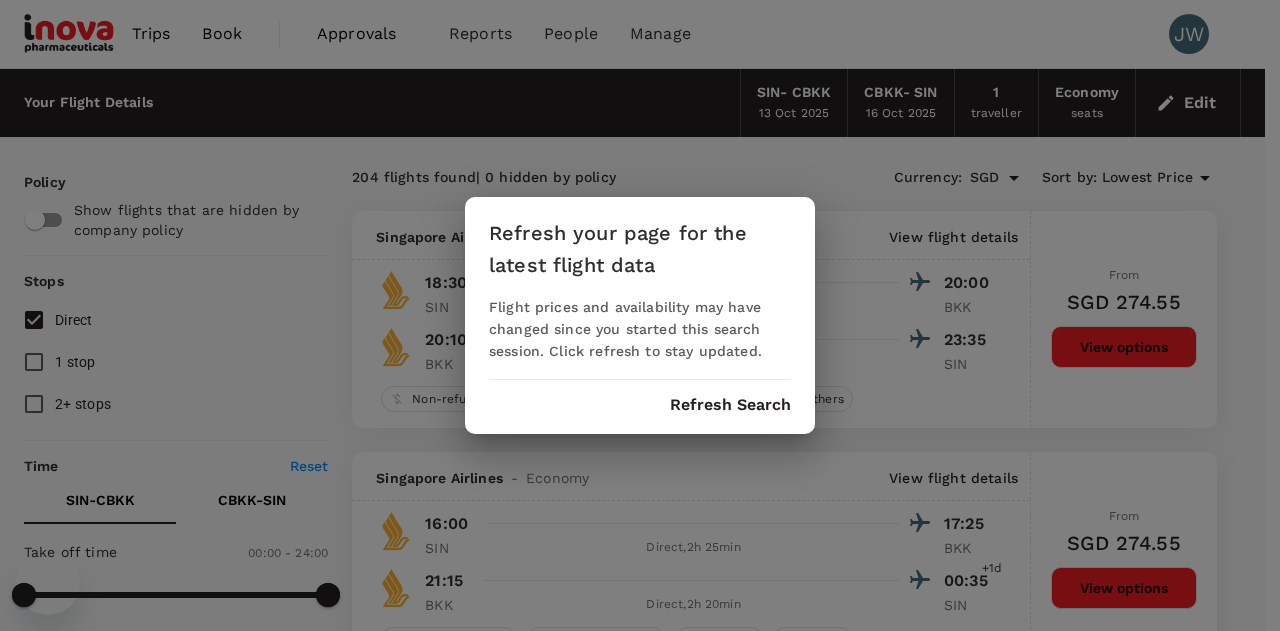 scroll, scrollTop: 0, scrollLeft: 0, axis: both 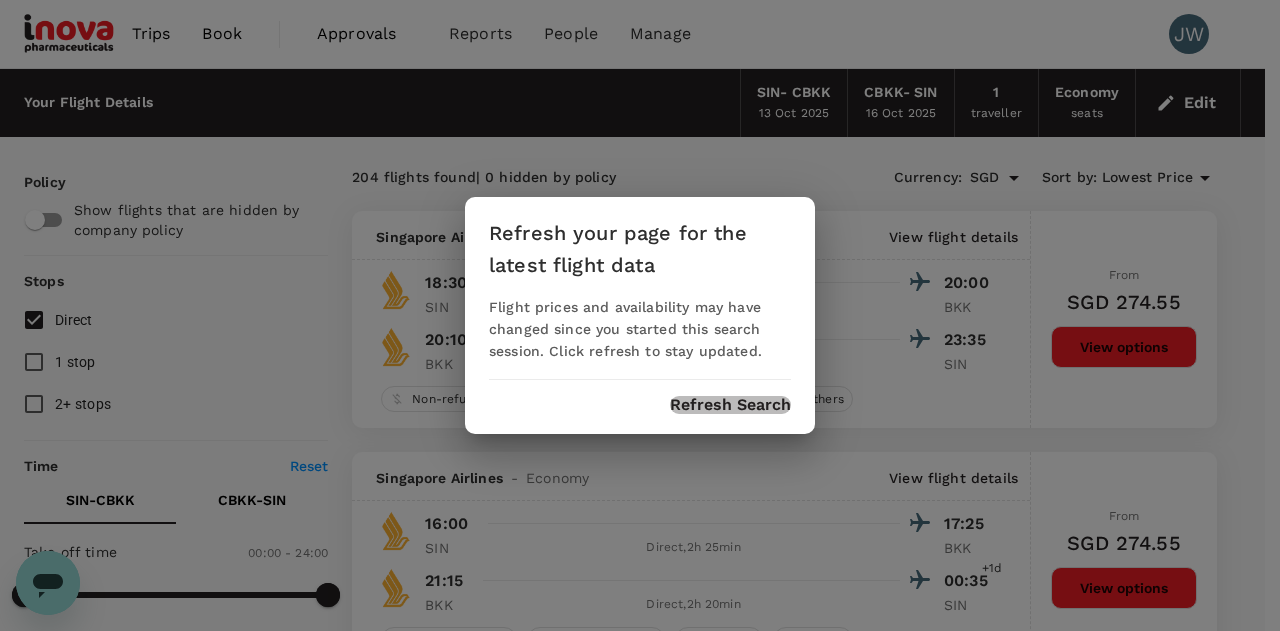 click on "Refresh Search" at bounding box center [730, 405] 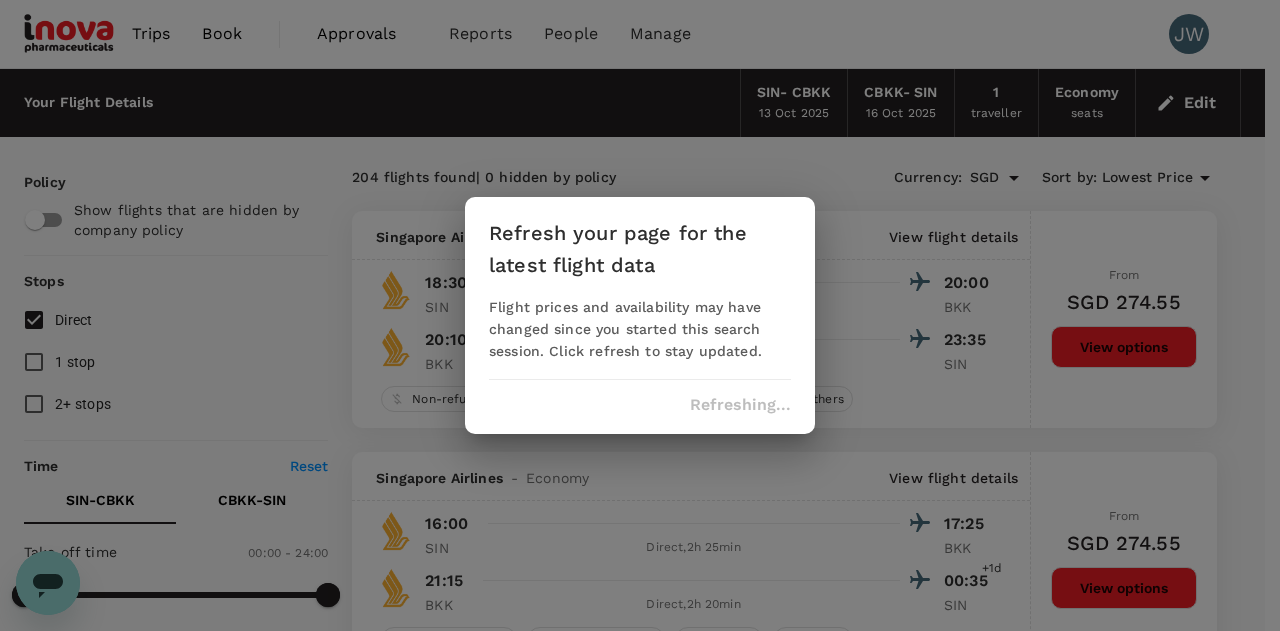 click on "Refresh your page for the latest flight data Flight prices and availability may have changed since you started this search session. Click refresh to stay updated. Refreshing..." at bounding box center [640, 315] 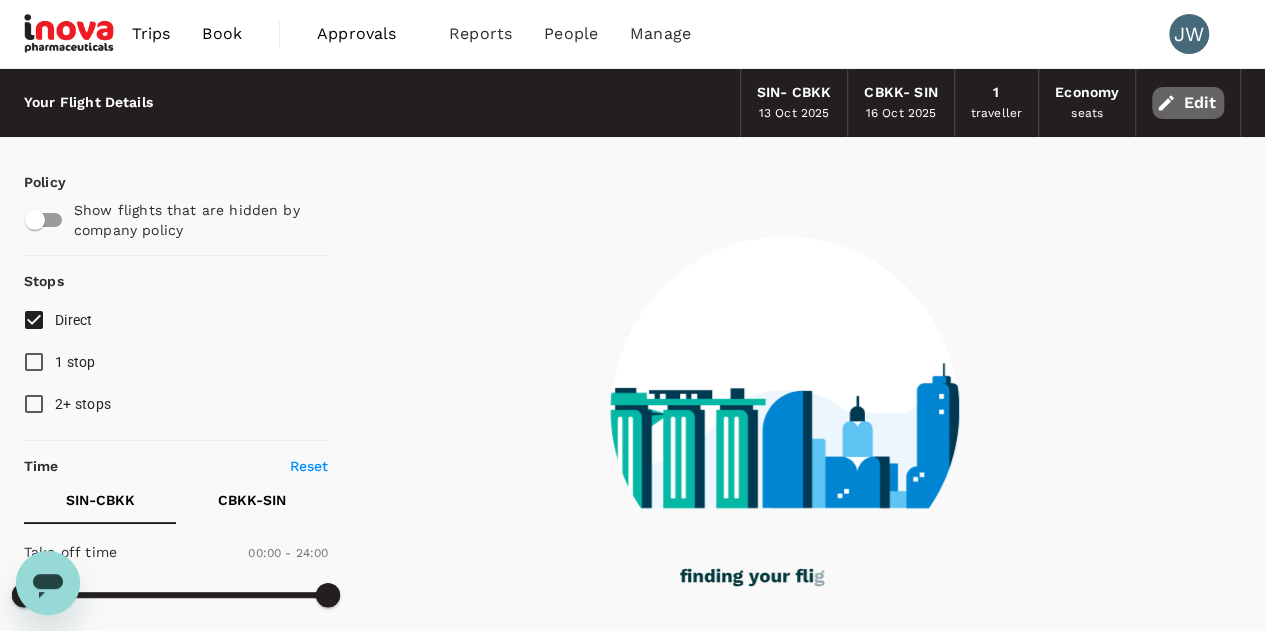 click on "Edit" at bounding box center (1188, 103) 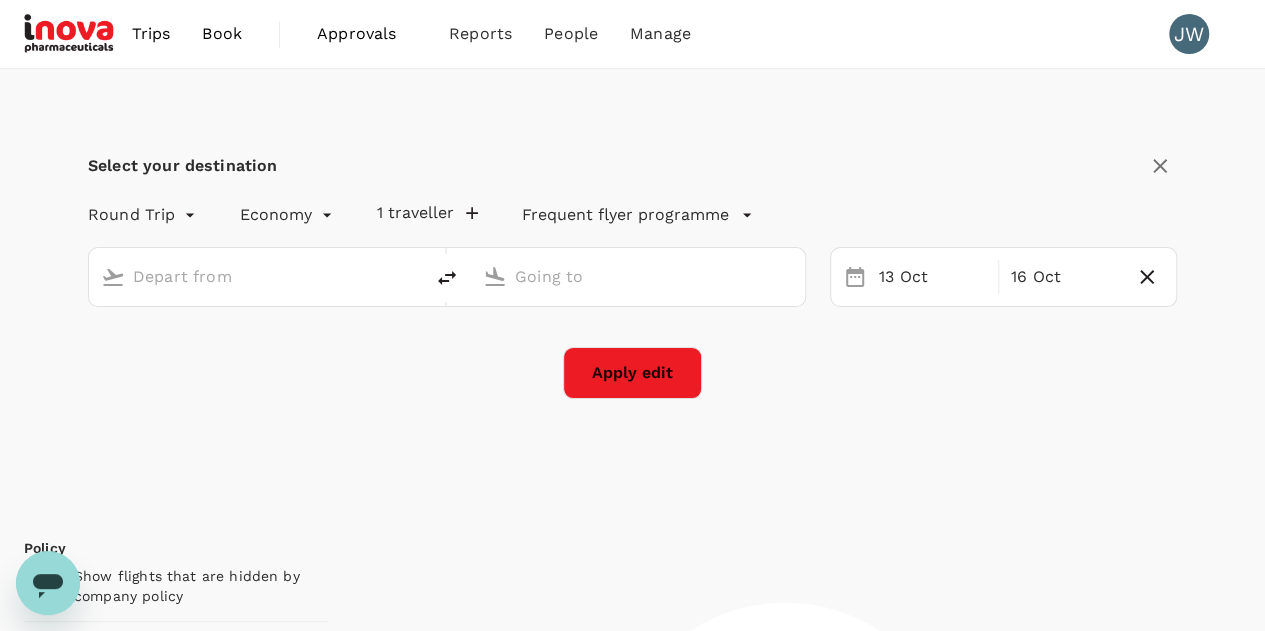 type on "Singapore Changi (SIN)" 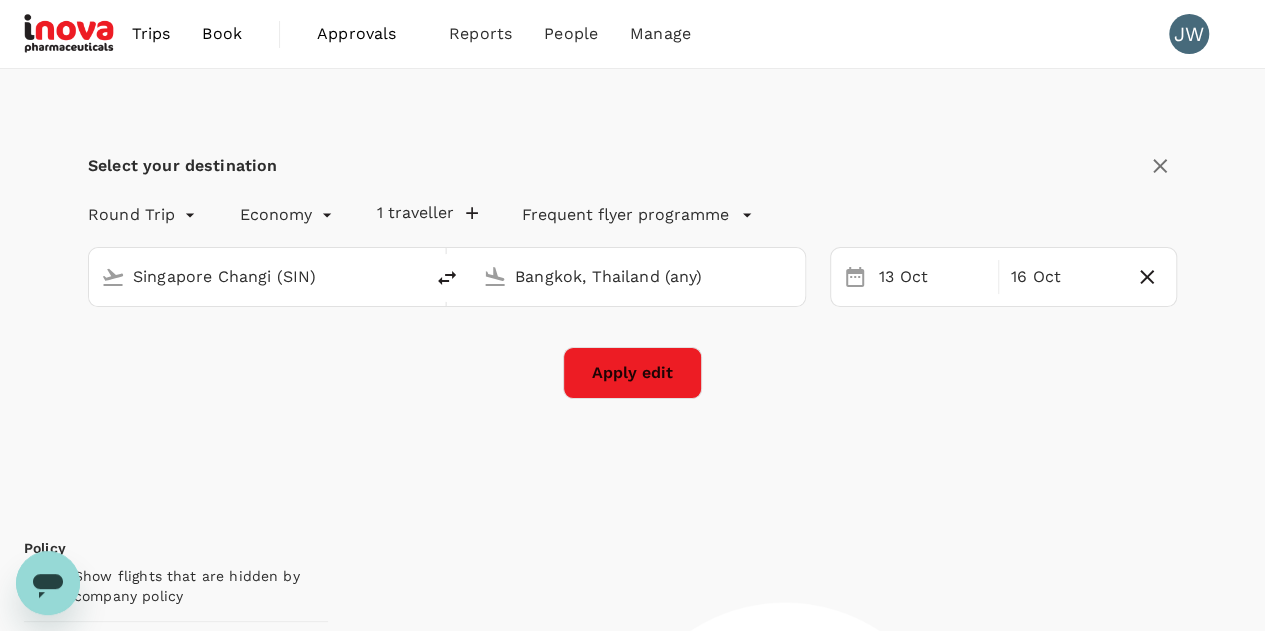 click on "Bangkok, Thailand (any)" at bounding box center (639, 276) 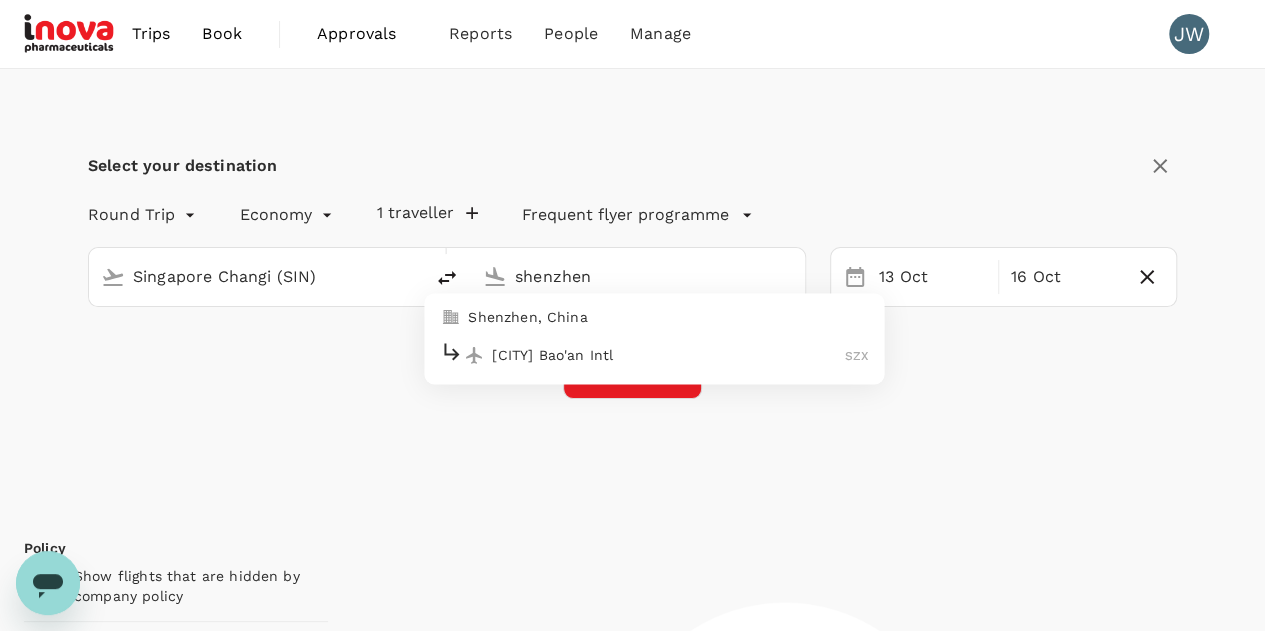 click on "[CITY] Bao'an Intl" at bounding box center (668, 355) 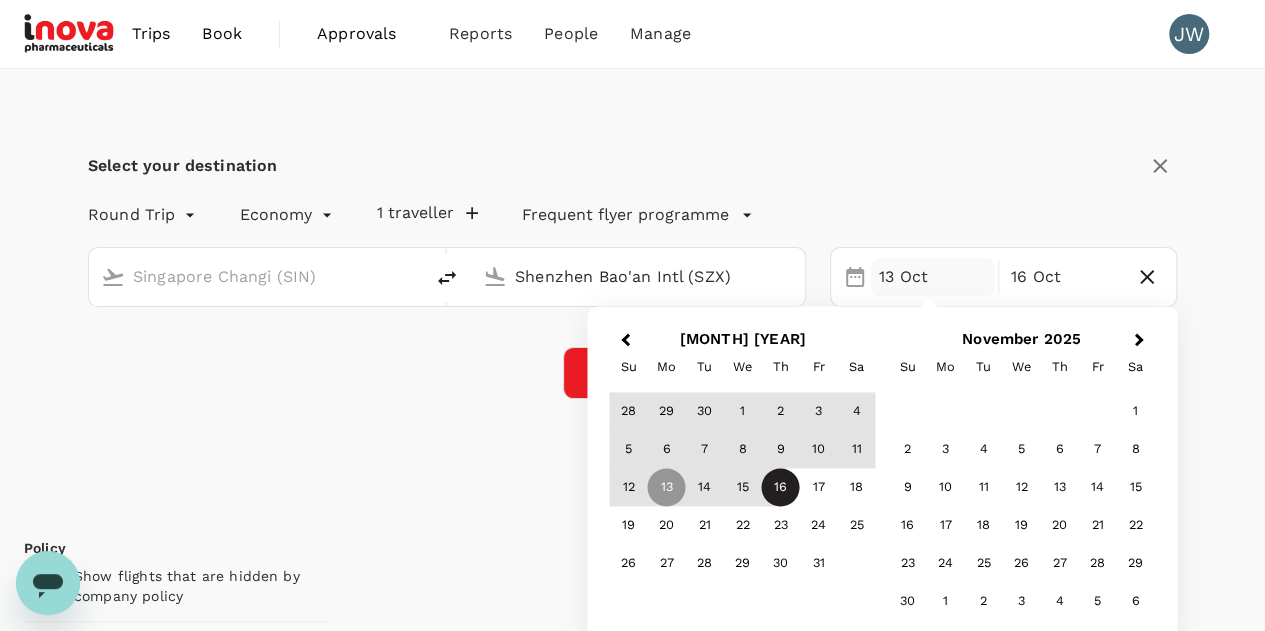 type on "Shenzhen Bao'an Intl (SZX)" 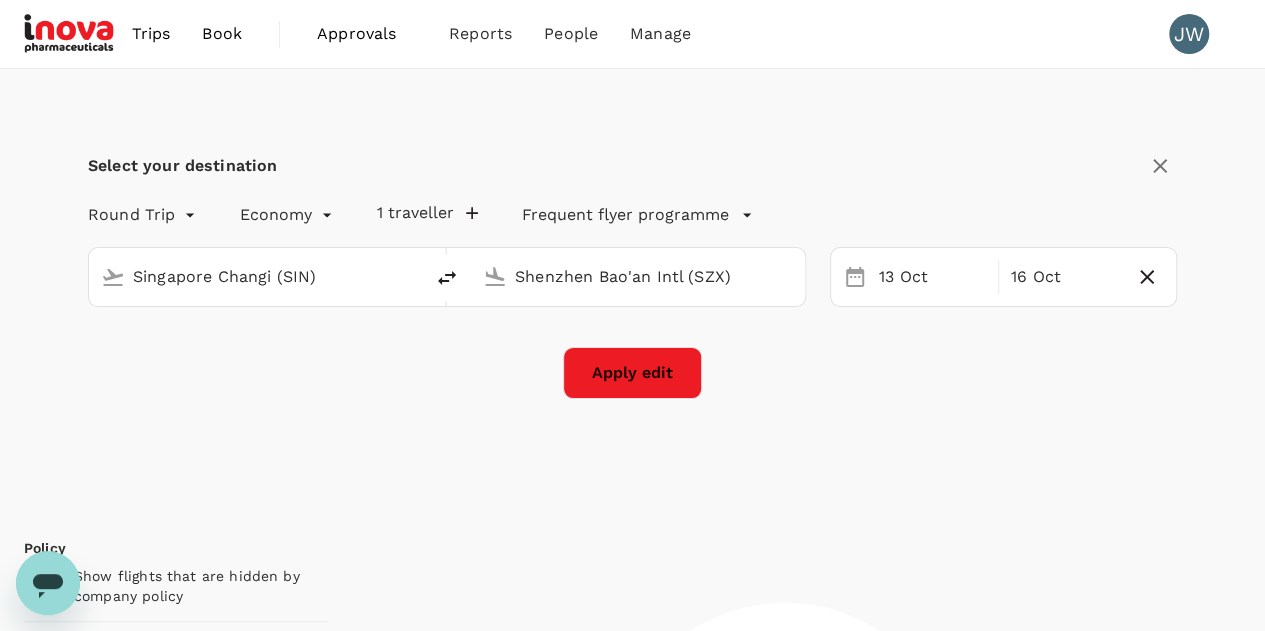 click on "Select your destination Round Trip roundtrip Economy economy 1   traveller Frequent flyer programme Singapore Changi (SIN) Shenzhen Bao'an Intl (SZX) [DATE] [DATE] Apply edit" at bounding box center (632, 286) 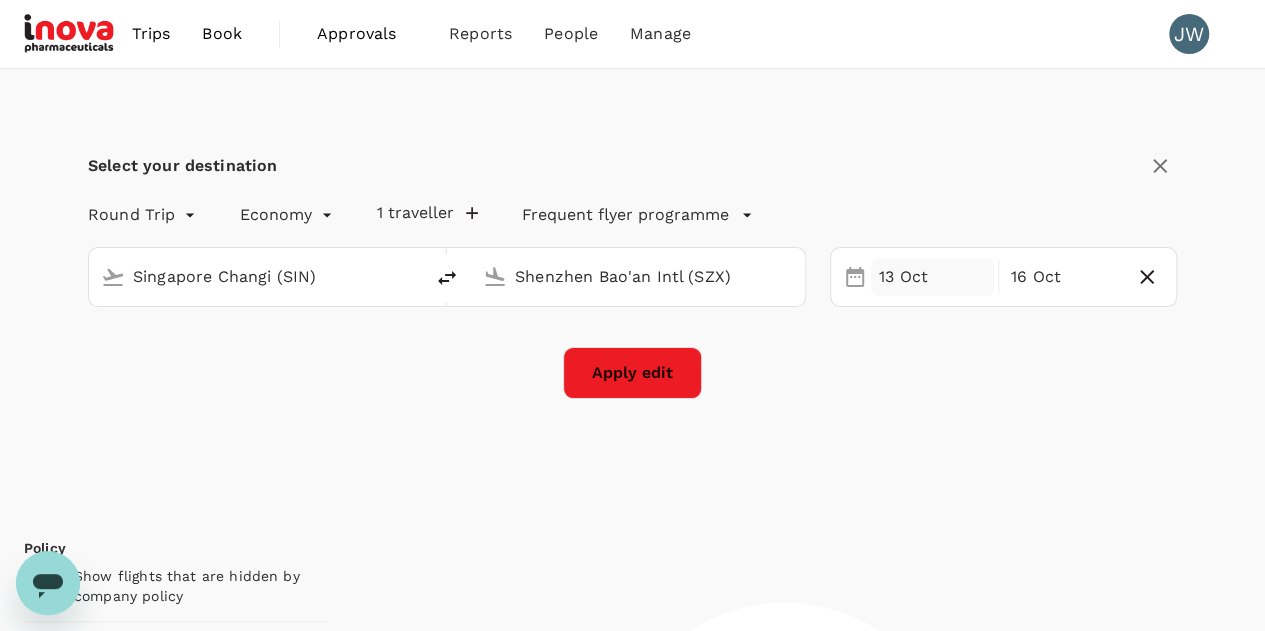 click on "13 Oct" at bounding box center [932, 277] 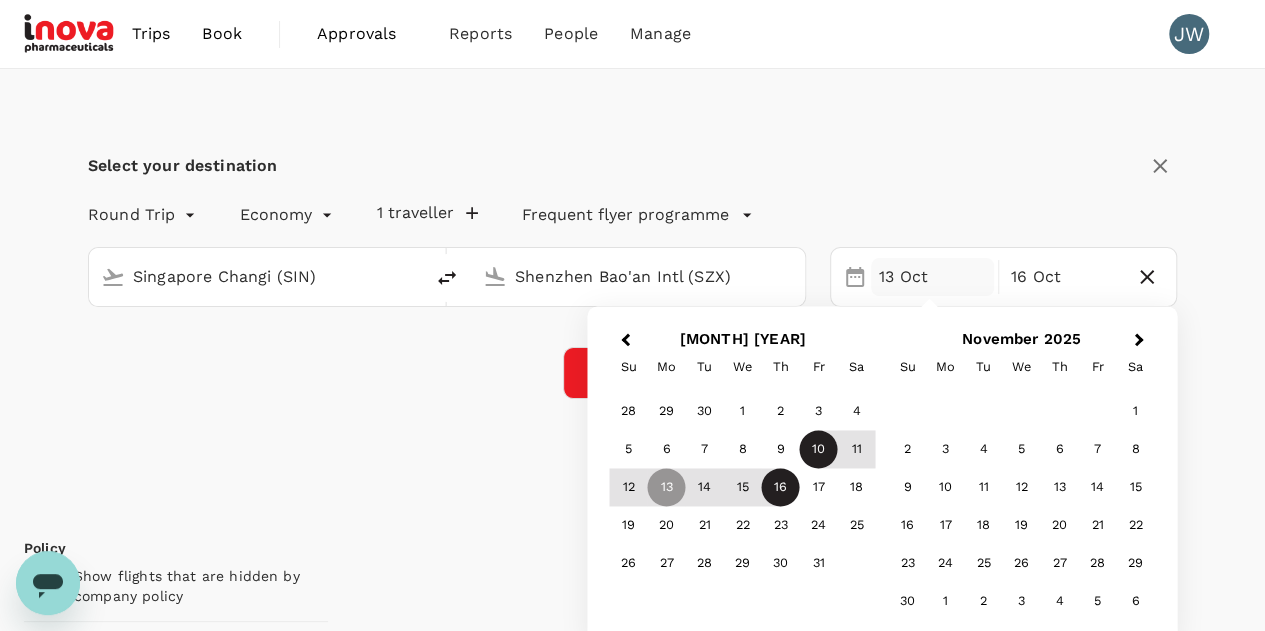 type on "965" 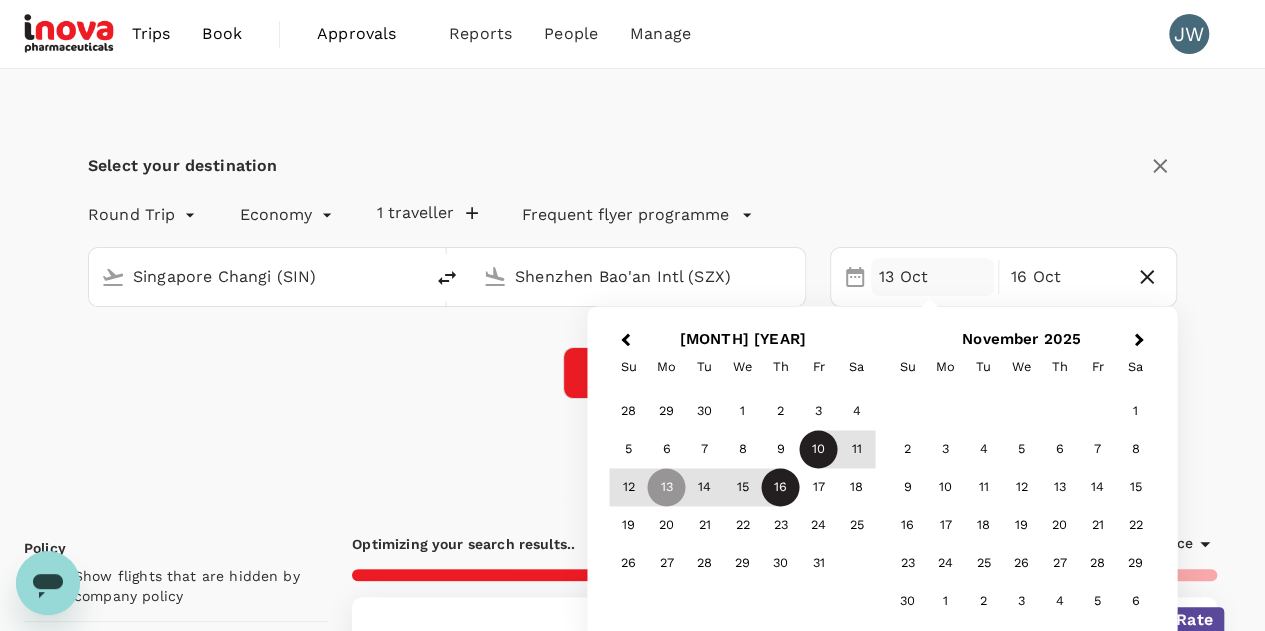 type on "SGD" 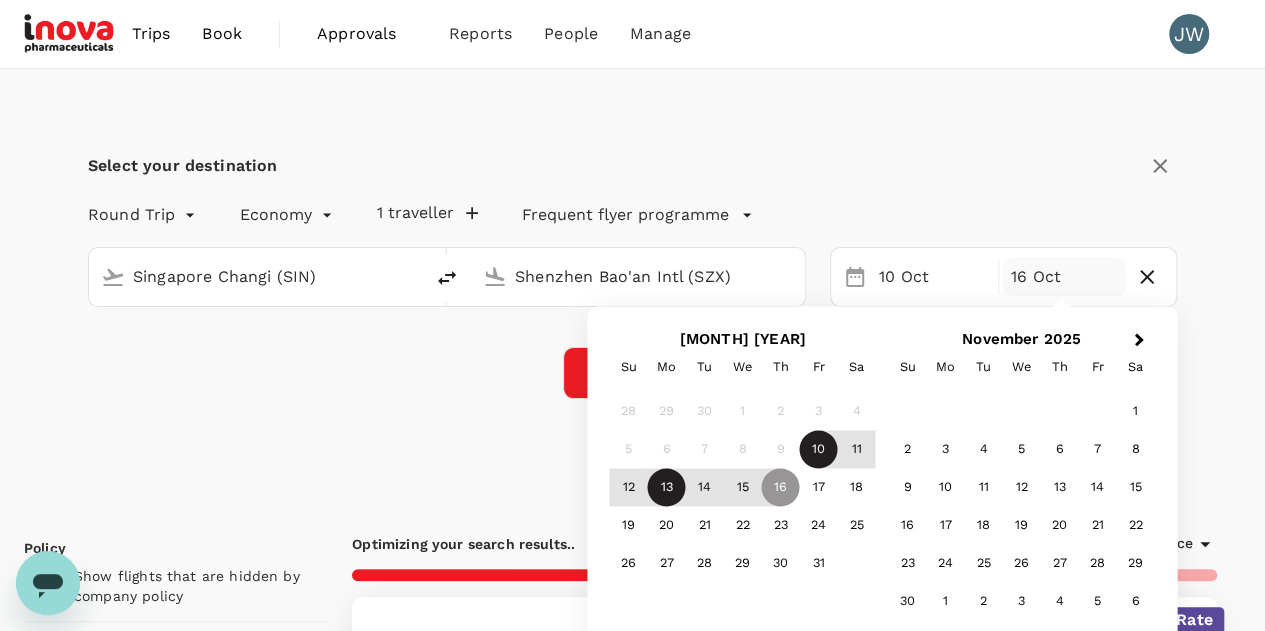 click on "13" at bounding box center (667, 488) 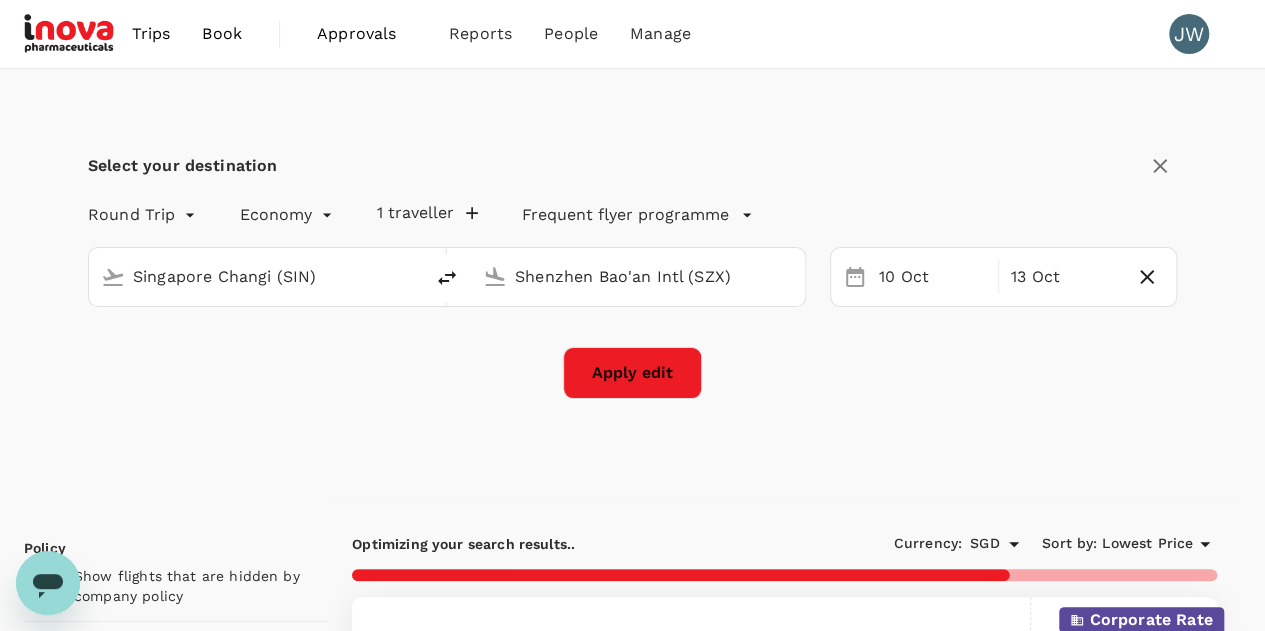 click on "Apply edit" at bounding box center (632, 373) 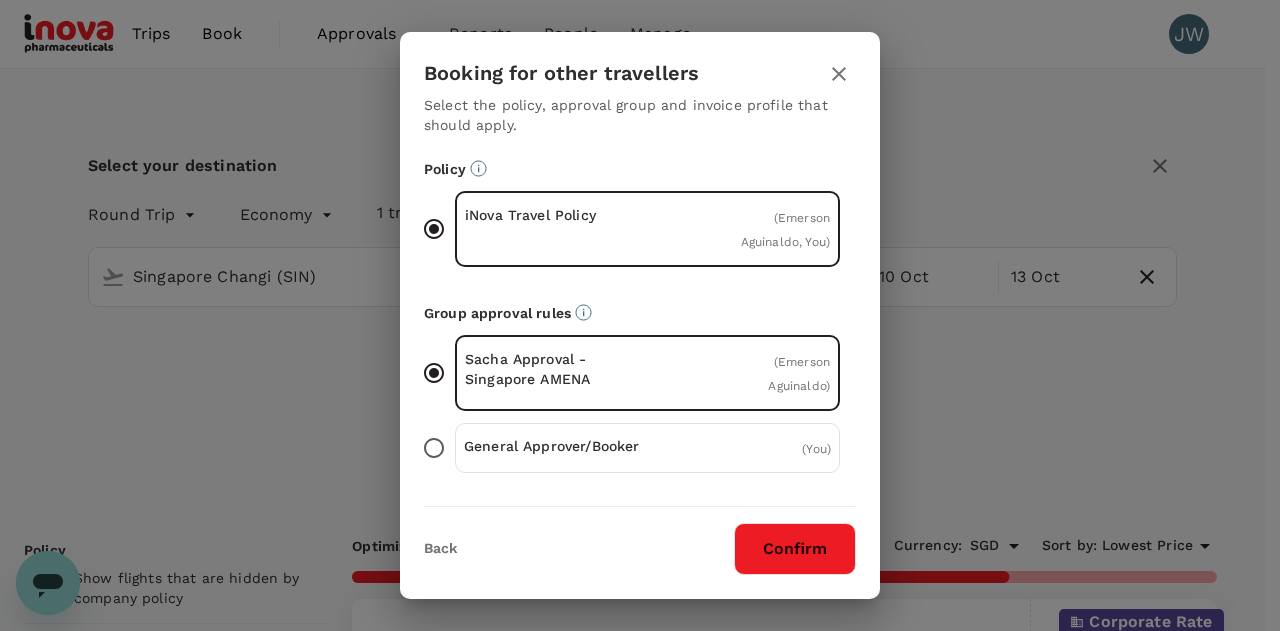click 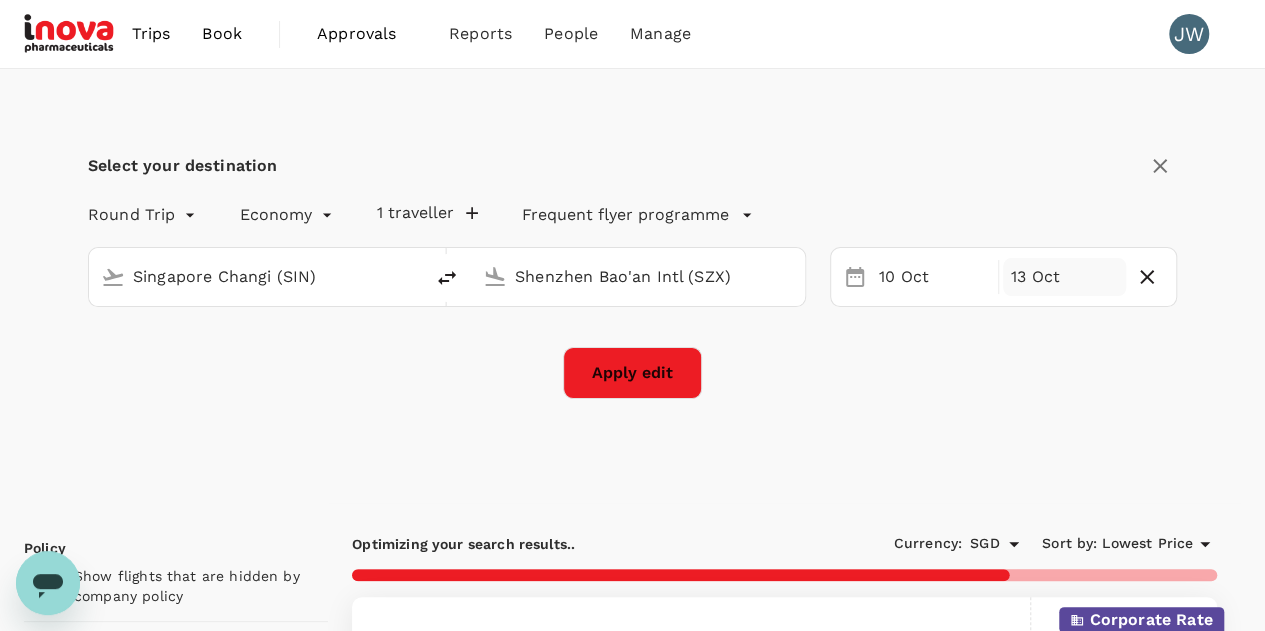 click on "13 Oct" at bounding box center [1064, 277] 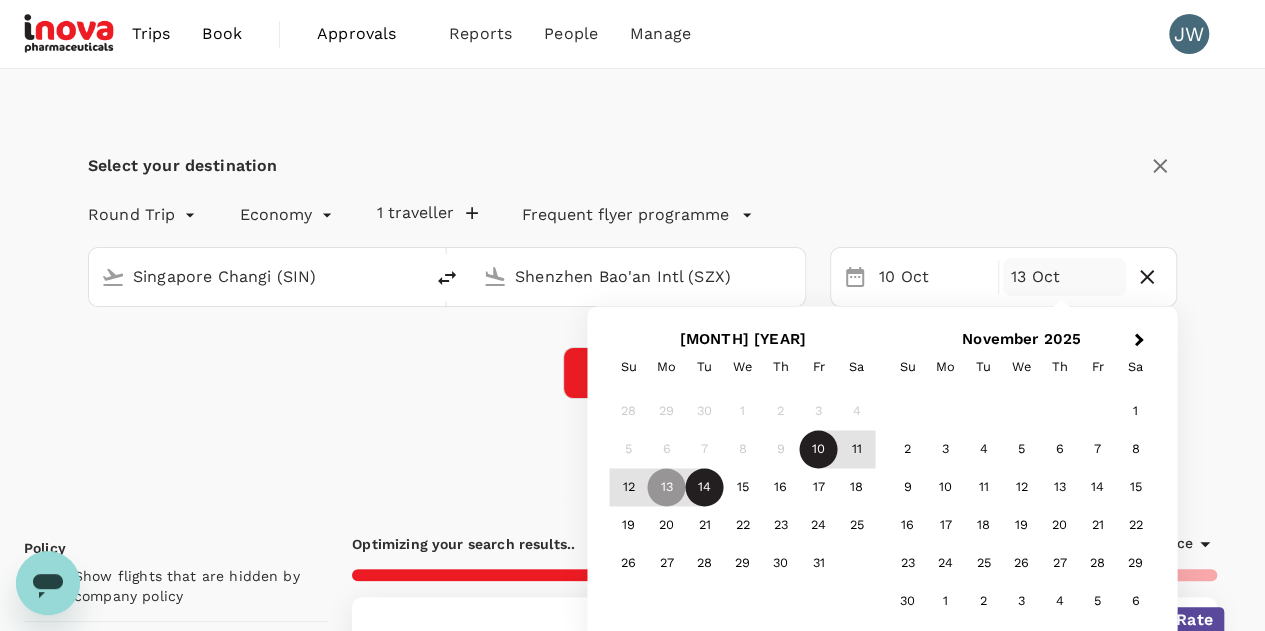 click on "14" at bounding box center [705, 488] 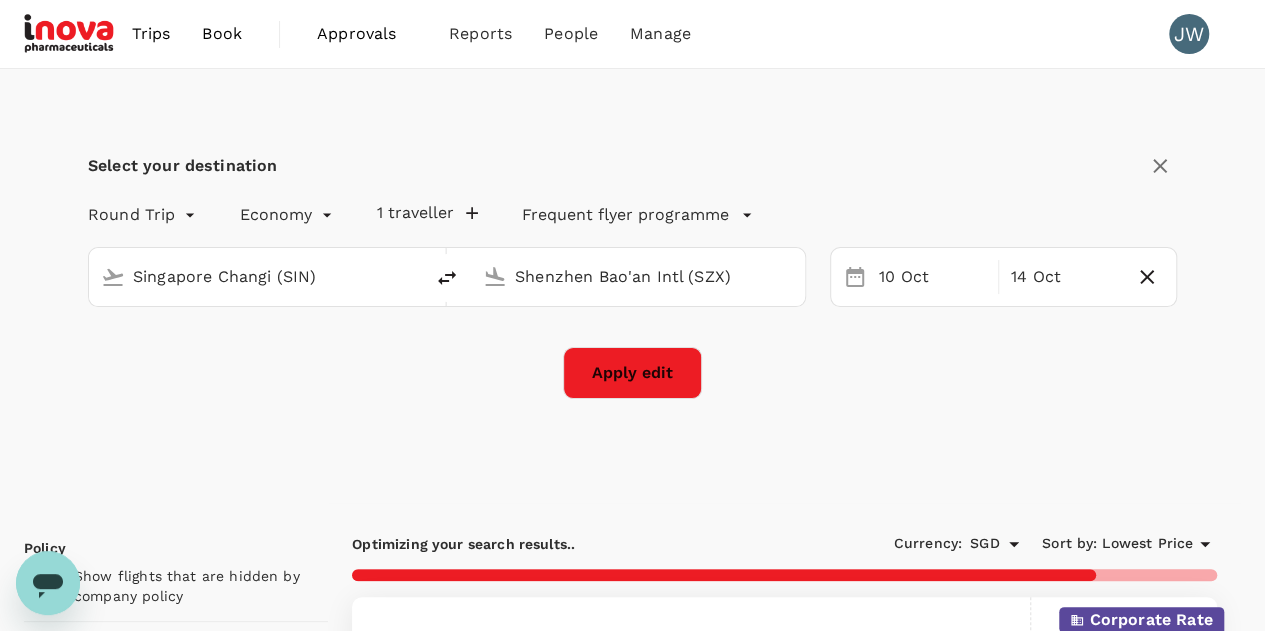 click on "Selected date: Friday, October 10th, 2025 10 Oct Selected date: Tuesday, October 14th, 2025 14 Oct" at bounding box center (1003, 277) 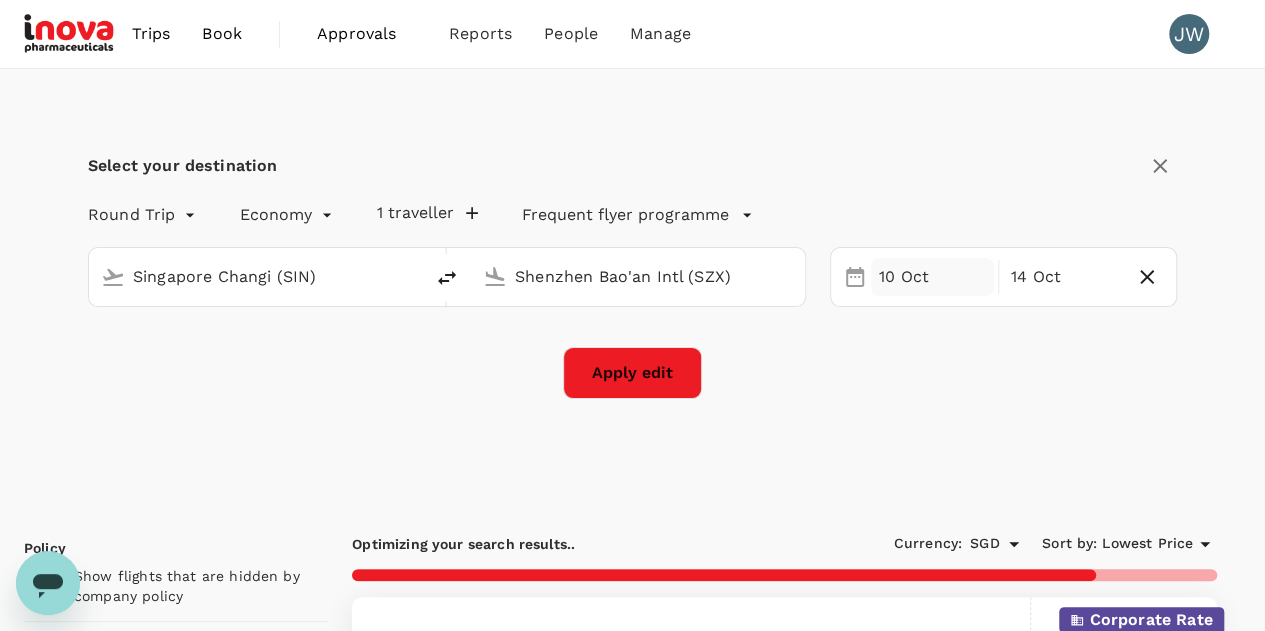 click on "10 Oct" at bounding box center (932, 277) 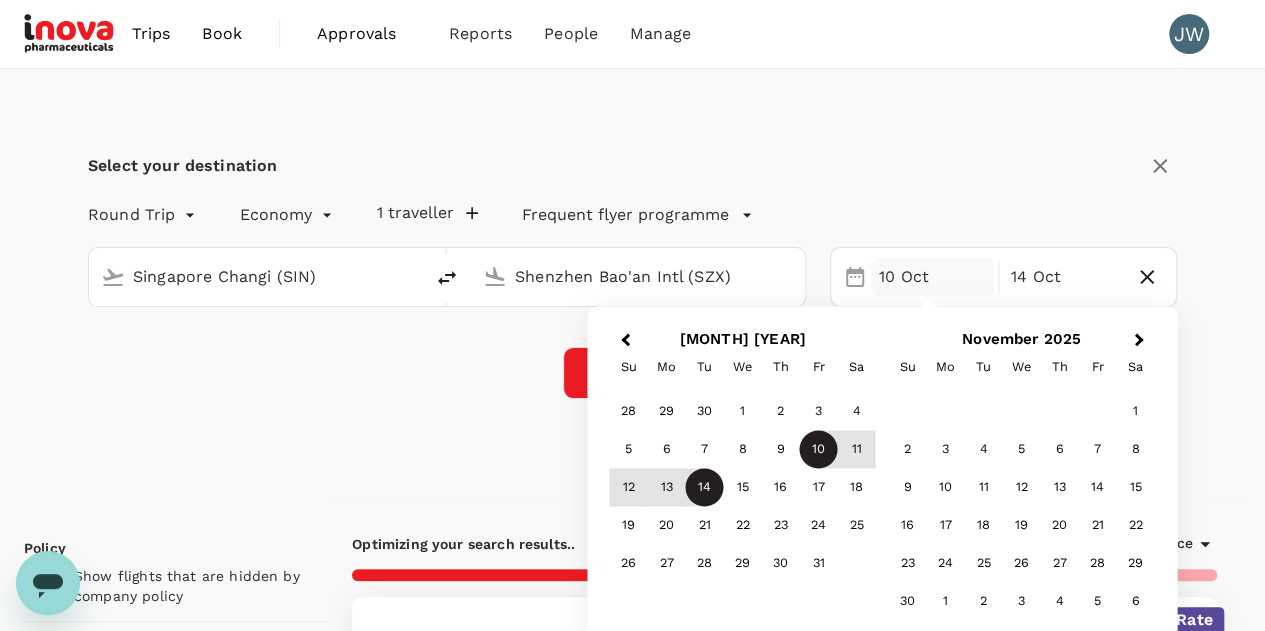 click on "10" at bounding box center [819, 450] 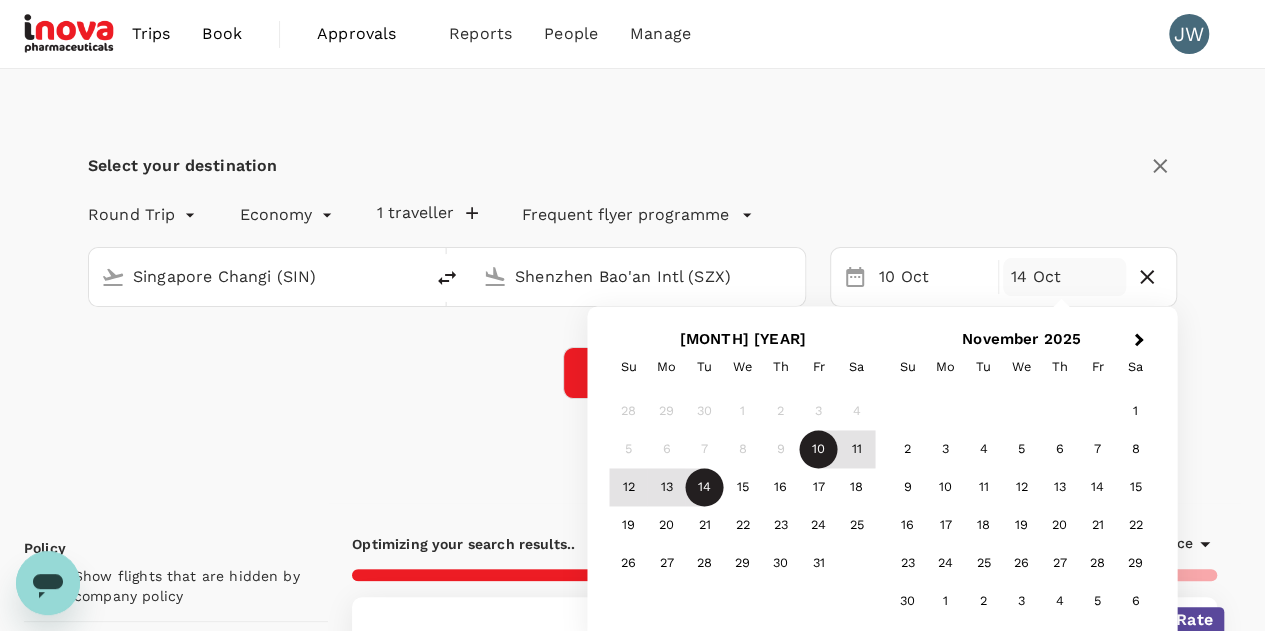 click on "14" at bounding box center (705, 488) 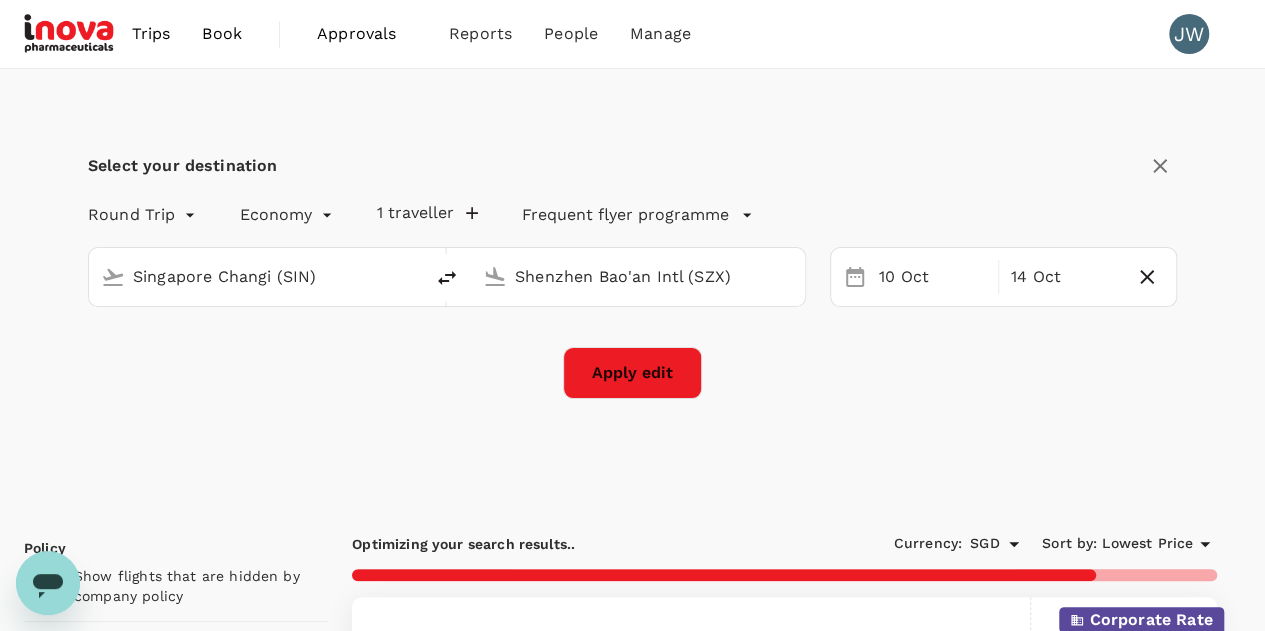 click on "Apply edit" at bounding box center (632, 373) 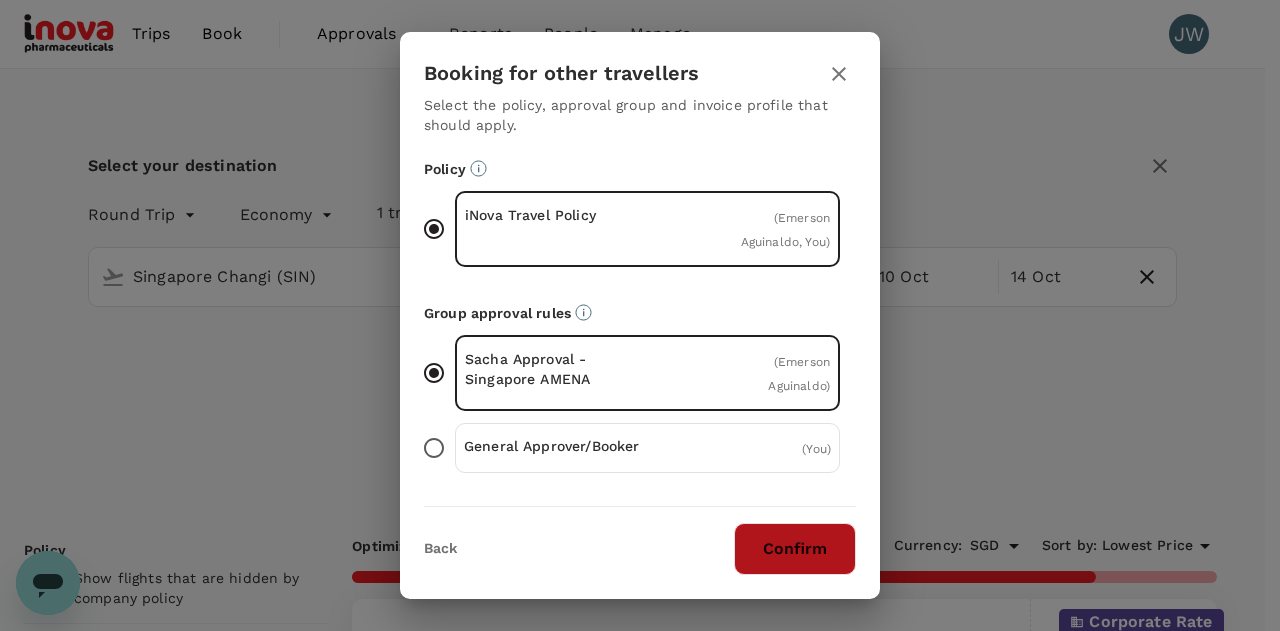 click on "Confirm" at bounding box center (795, 549) 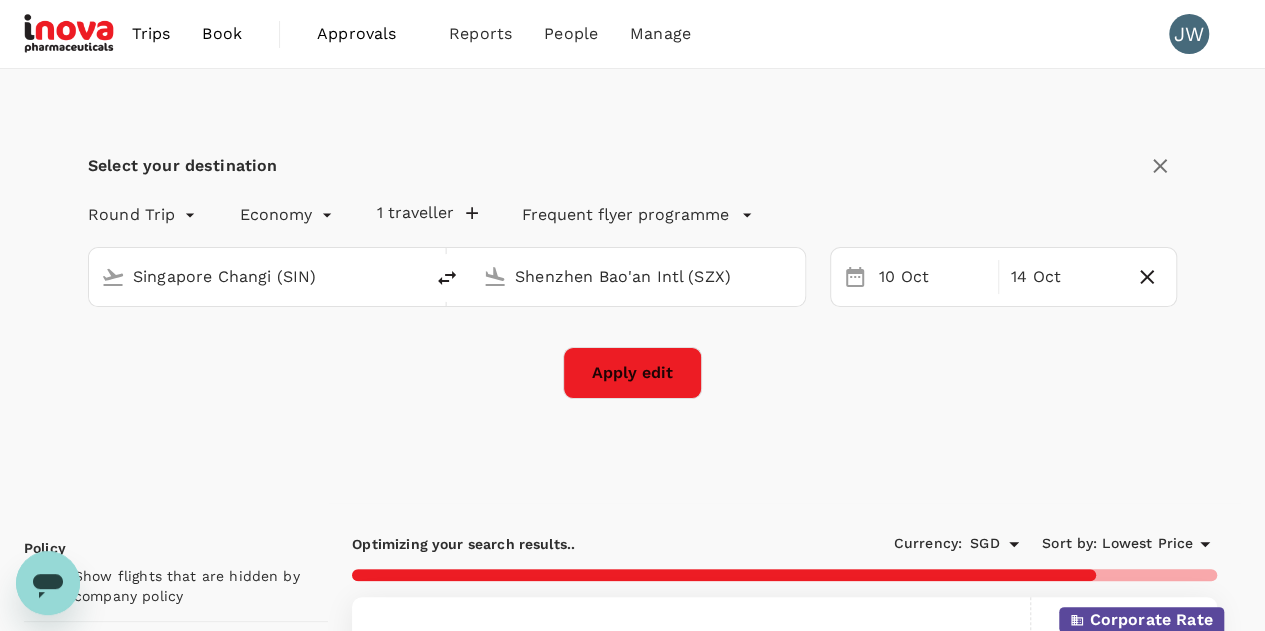 checkbox on "false" 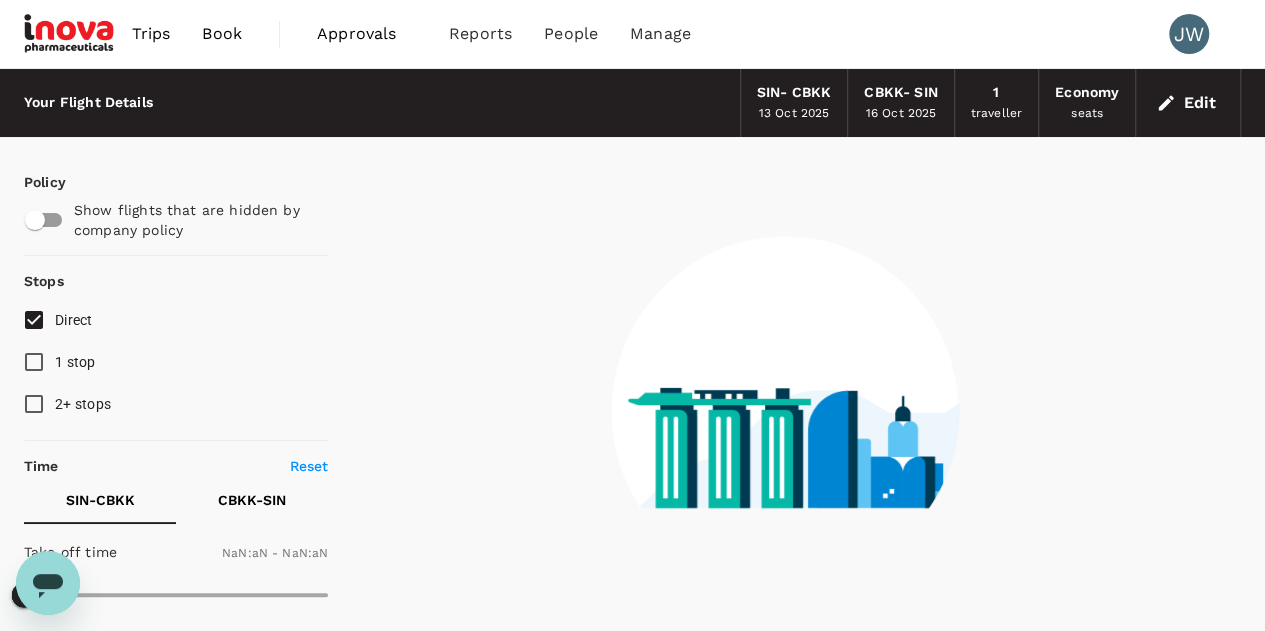 checkbox on "false" 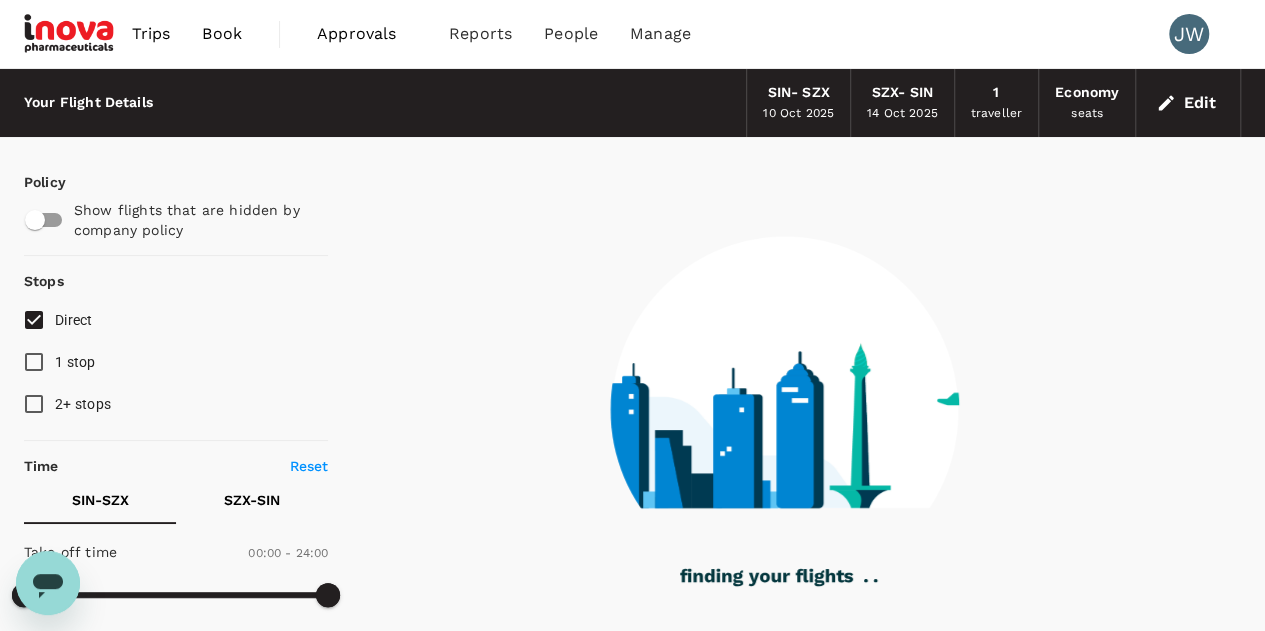 type on "1105" 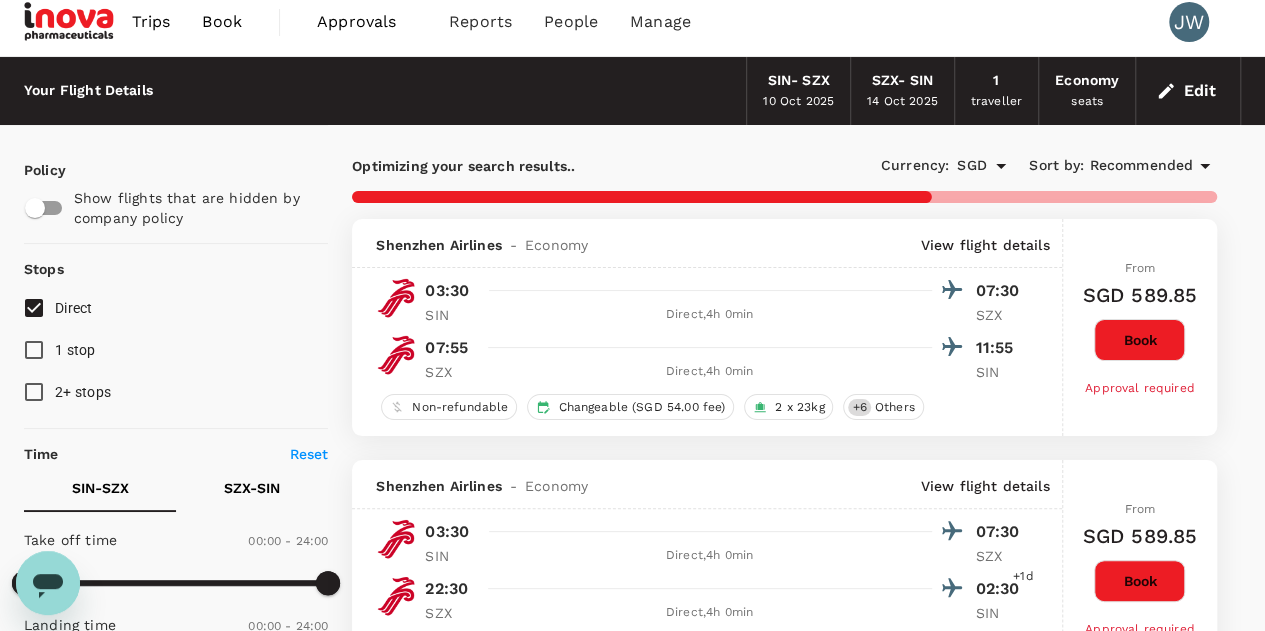 scroll, scrollTop: 0, scrollLeft: 0, axis: both 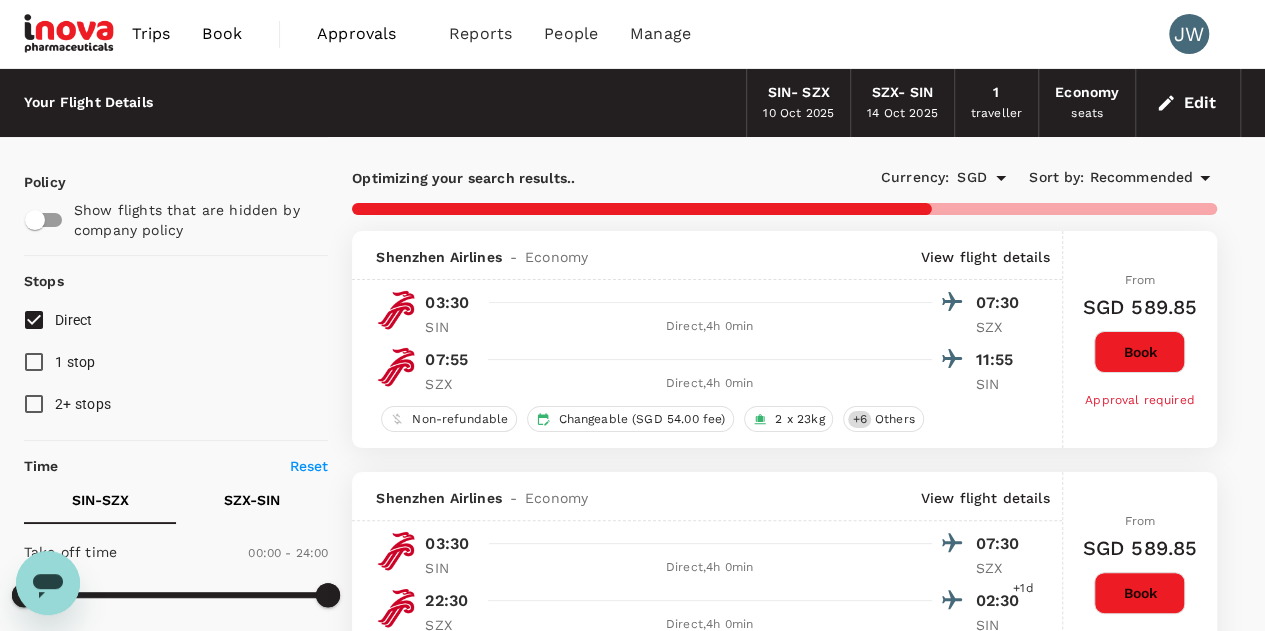 click on "Recommended" at bounding box center [1141, 178] 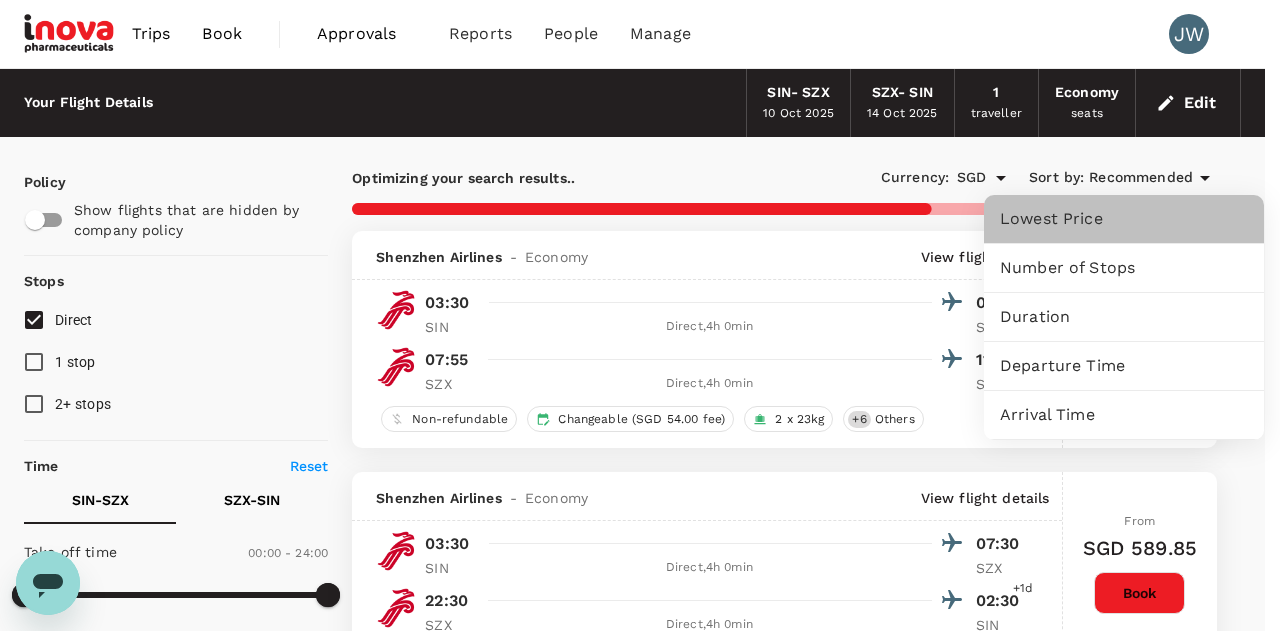 click on "Lowest Price" at bounding box center [1124, 219] 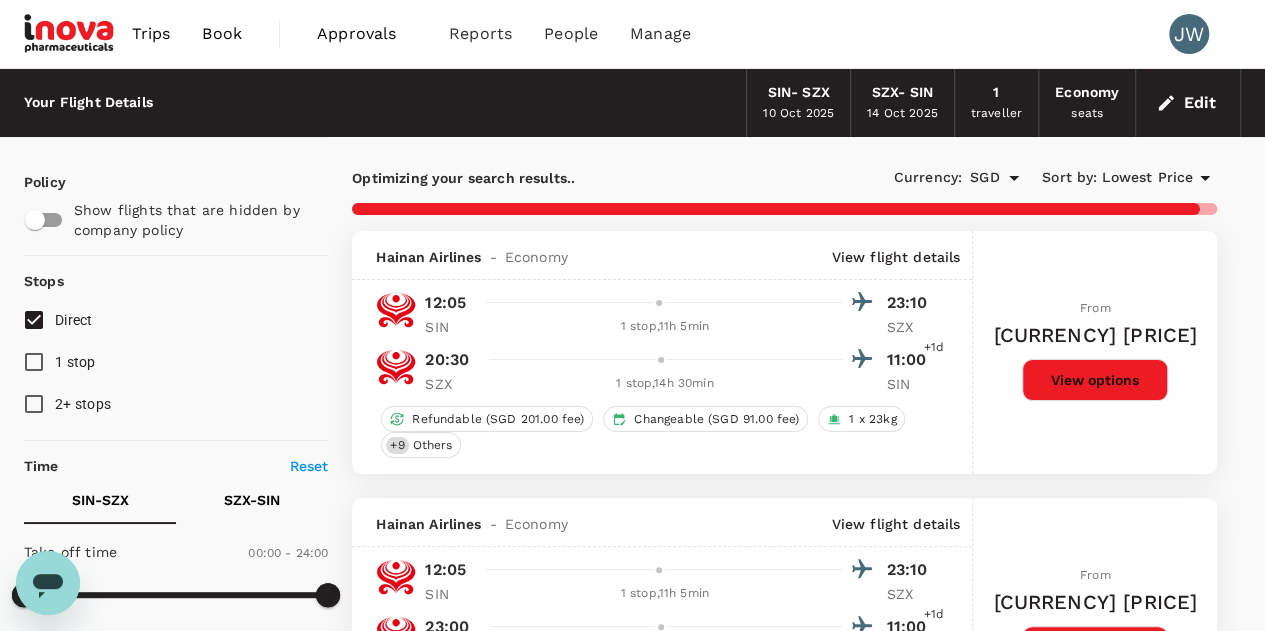 type on "1735" 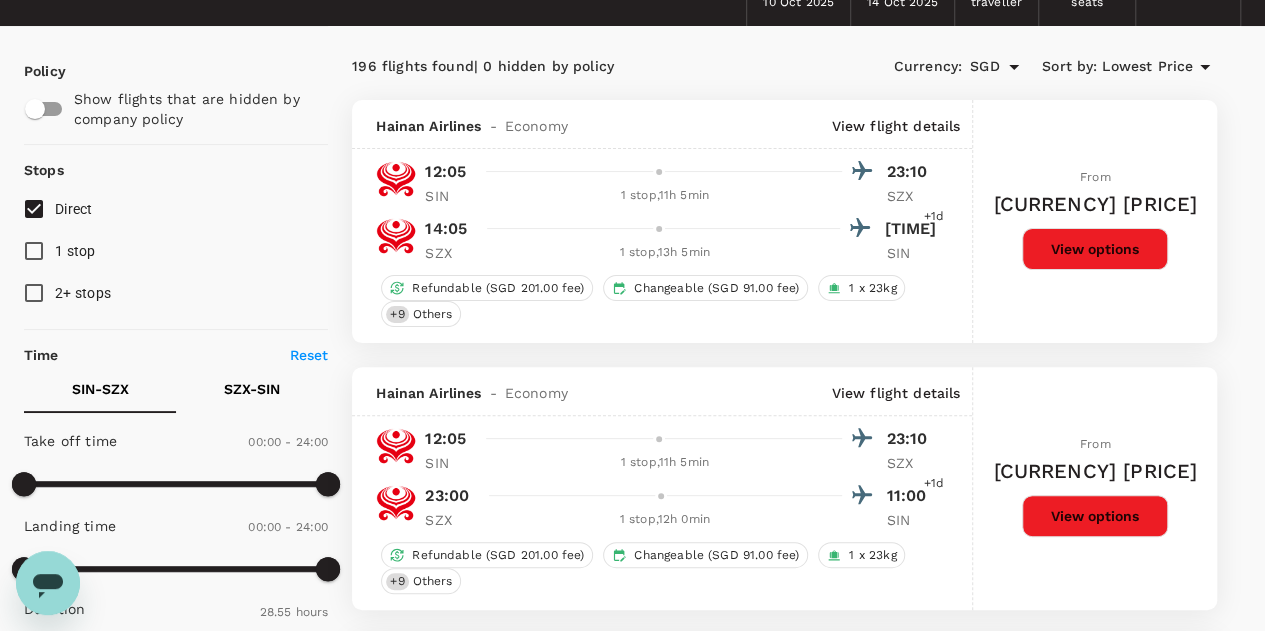 scroll, scrollTop: 0, scrollLeft: 0, axis: both 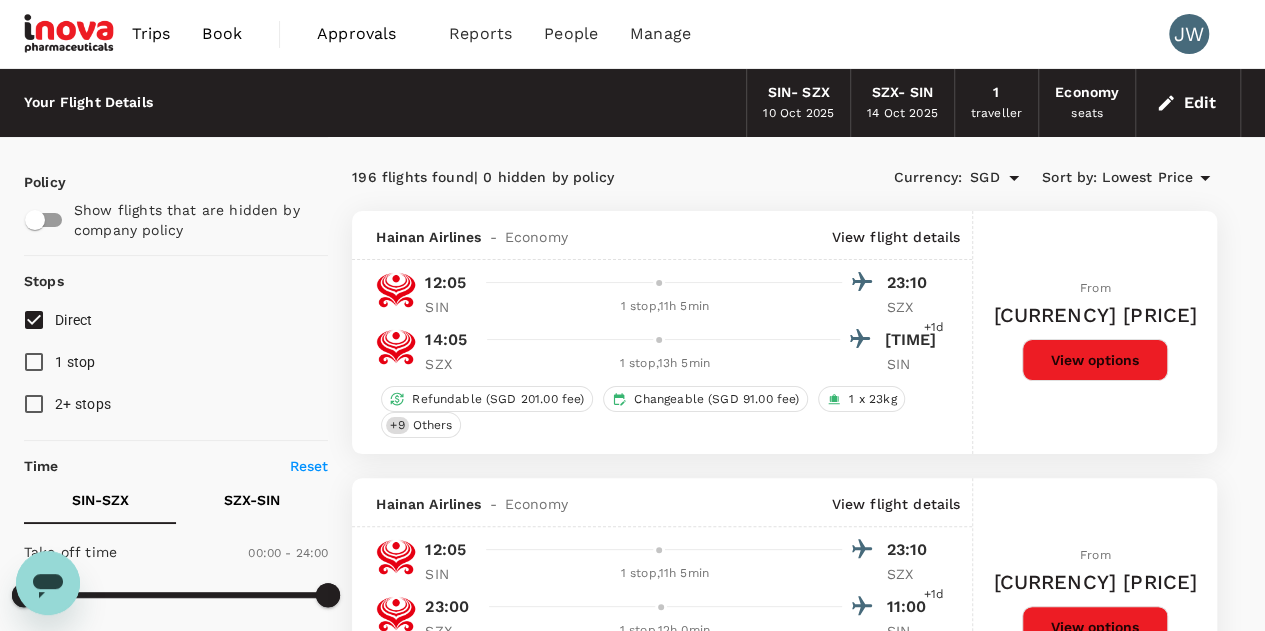 click on "1 stop" at bounding box center [34, 362] 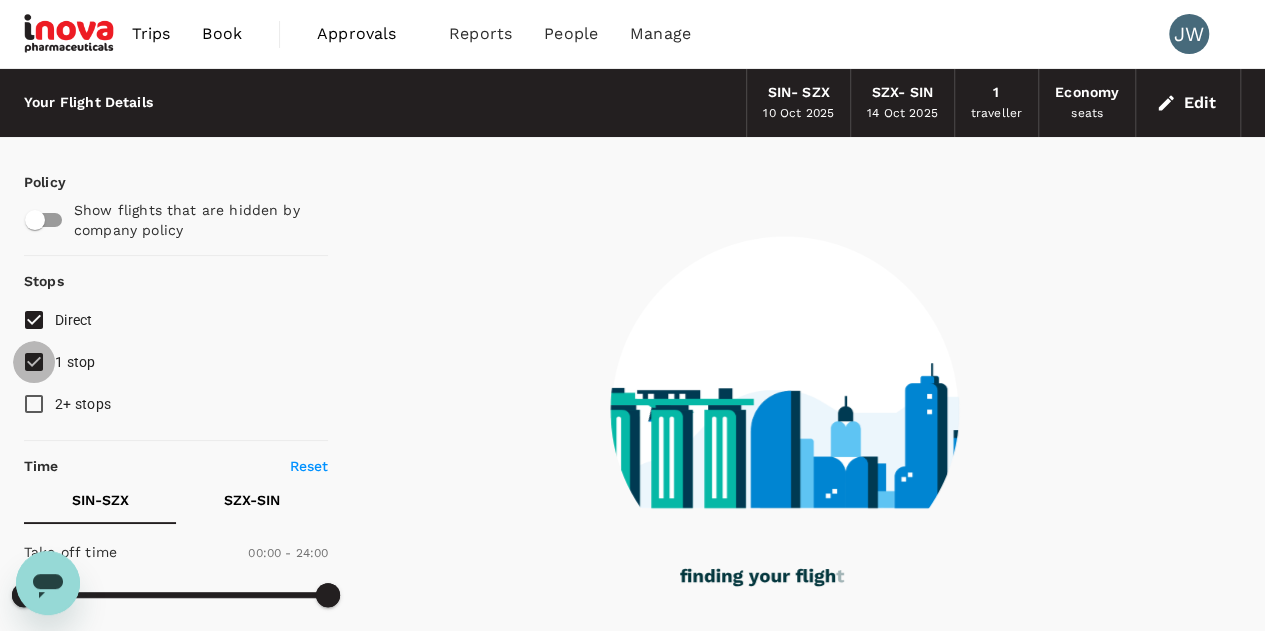 click on "1 stop" at bounding box center (34, 362) 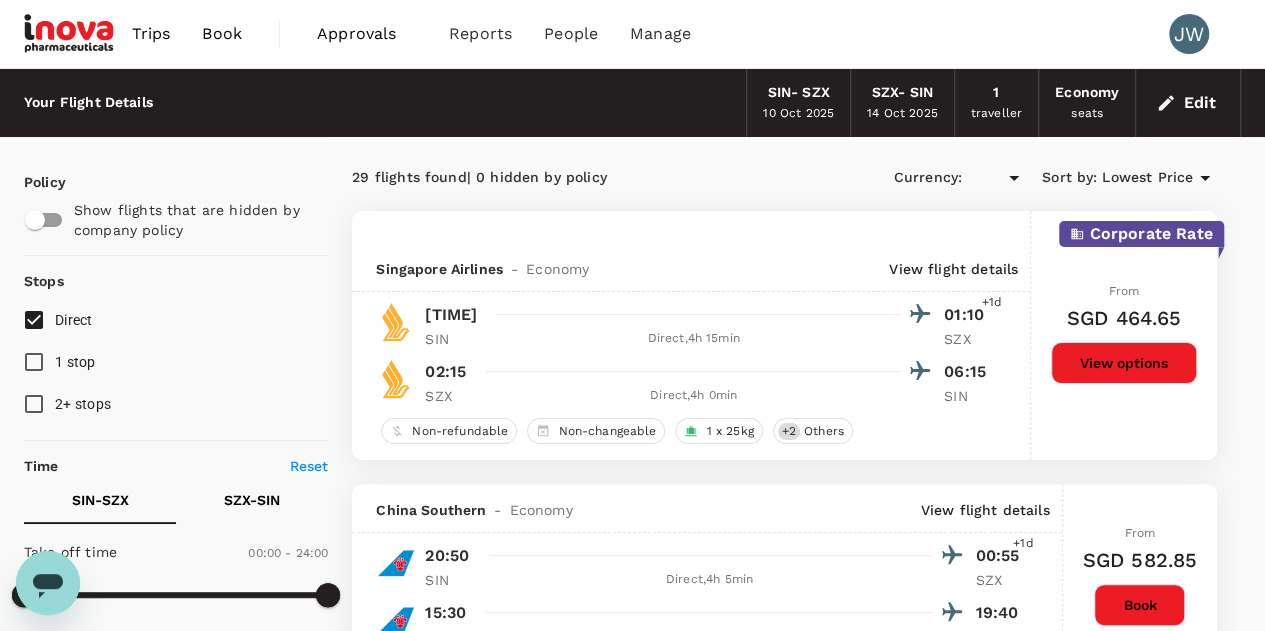 type on "SGD" 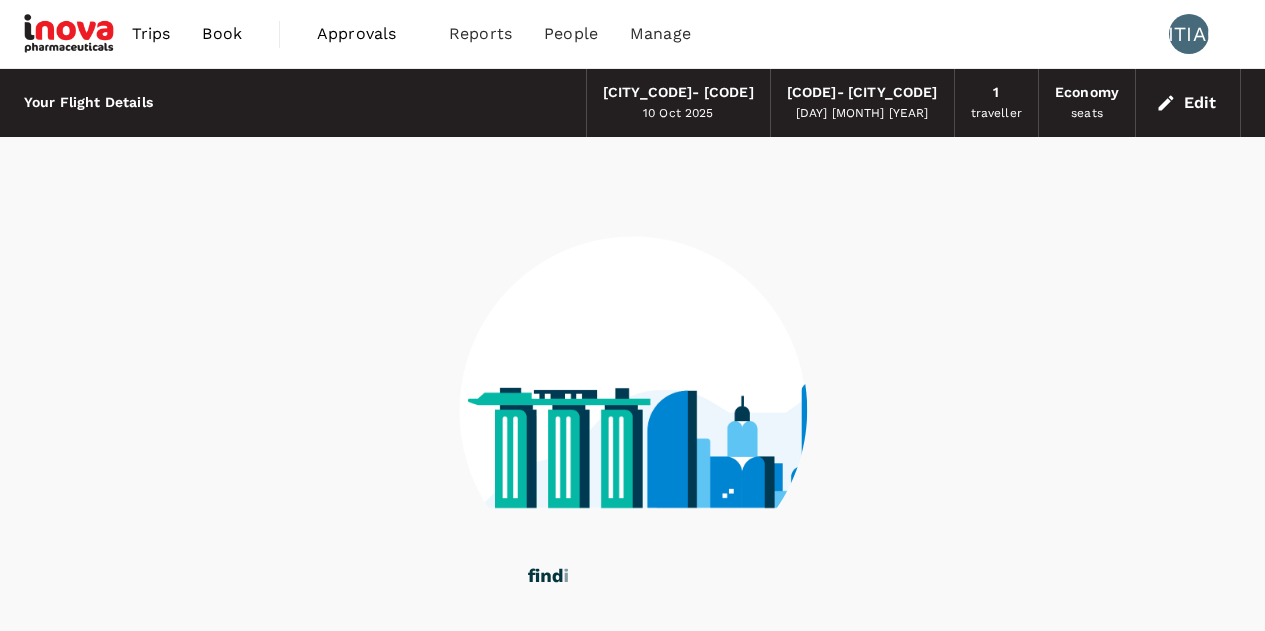 scroll, scrollTop: 0, scrollLeft: 0, axis: both 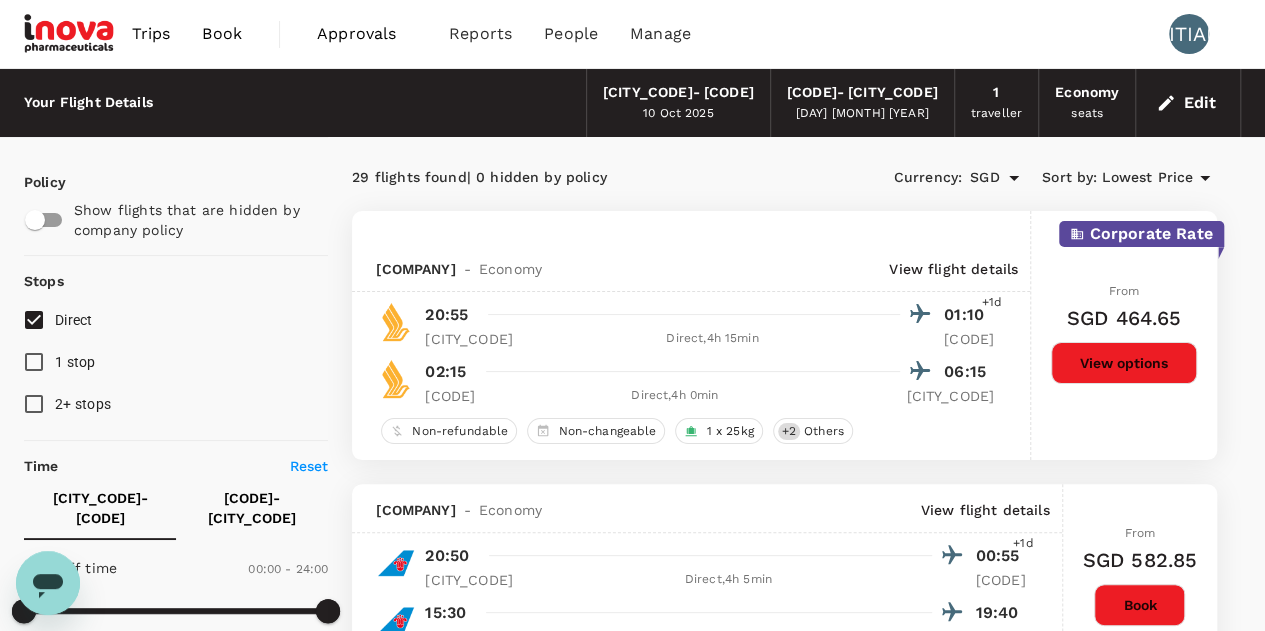click on "Edit" at bounding box center (1188, 103) 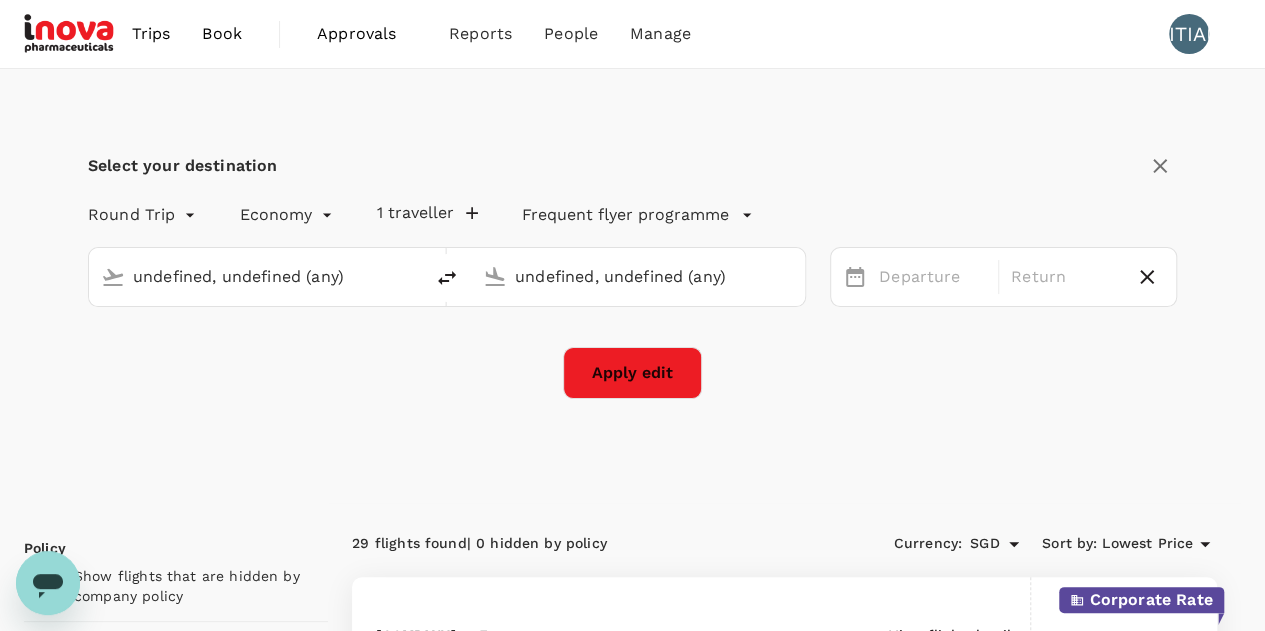 type 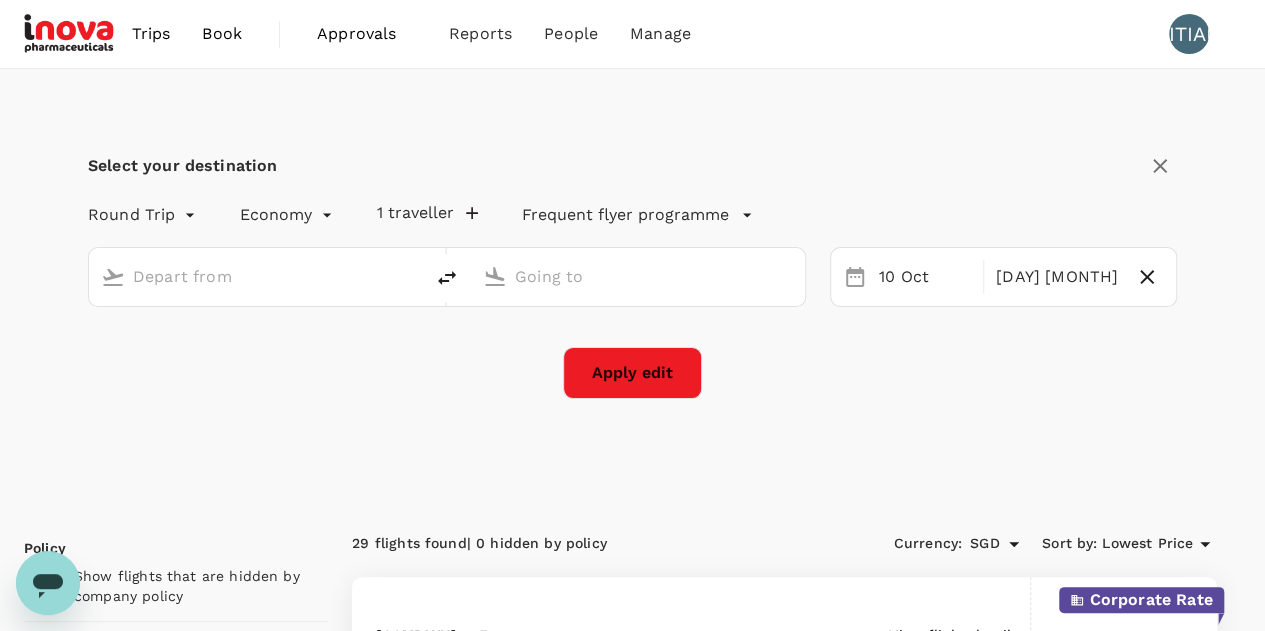 type on "Singapore Changi (SIN)" 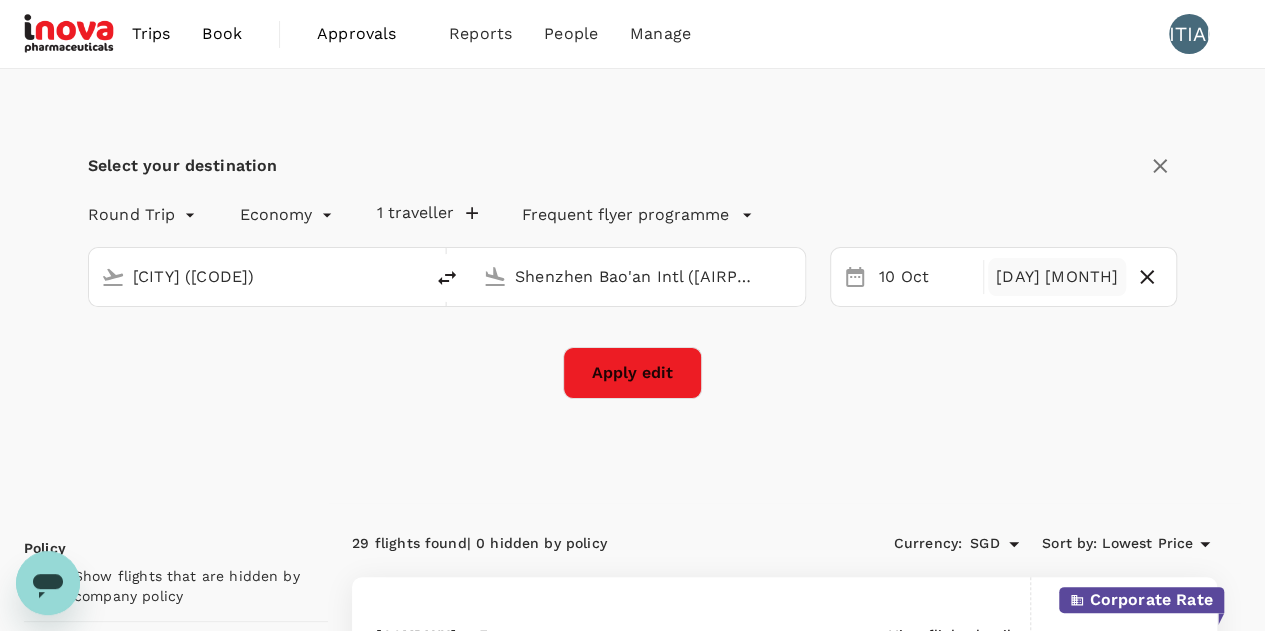 click on "14 Oct" at bounding box center (1057, 277) 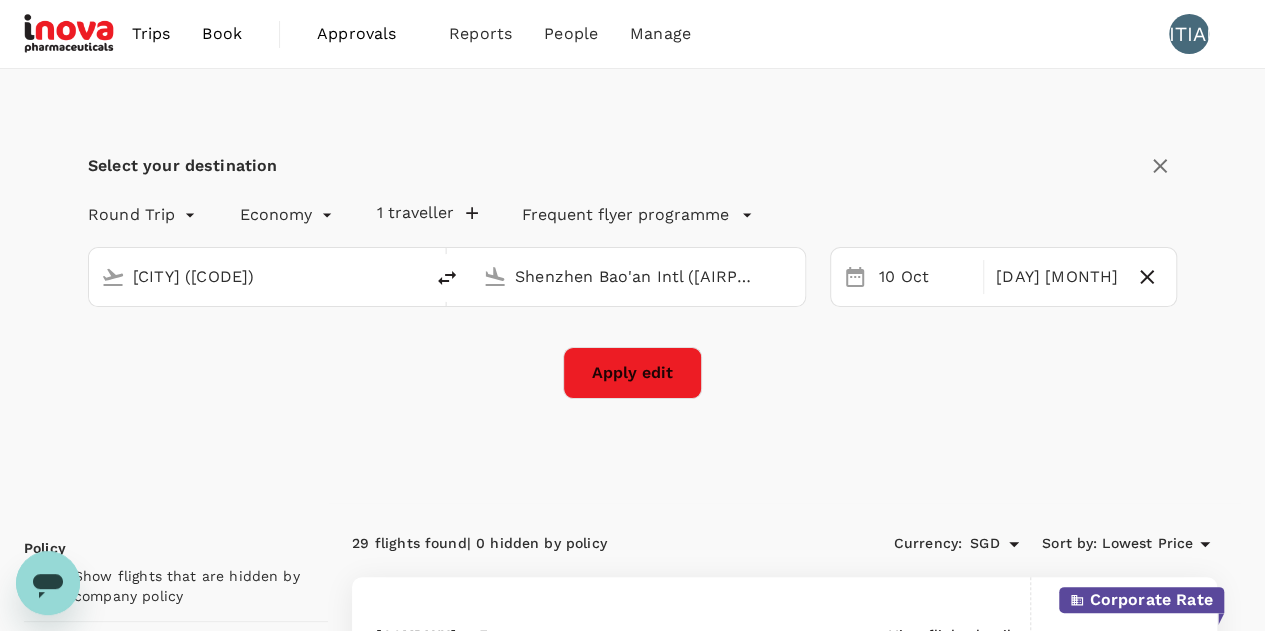 click on "Select your destination Round Trip roundtrip Economy economy 1   traveller Frequent flyer programme Singapore Changi (SIN) Shenzhen Bao'an Intl (SZX) 10 Oct 14 Oct Apply edit" at bounding box center (632, 286) 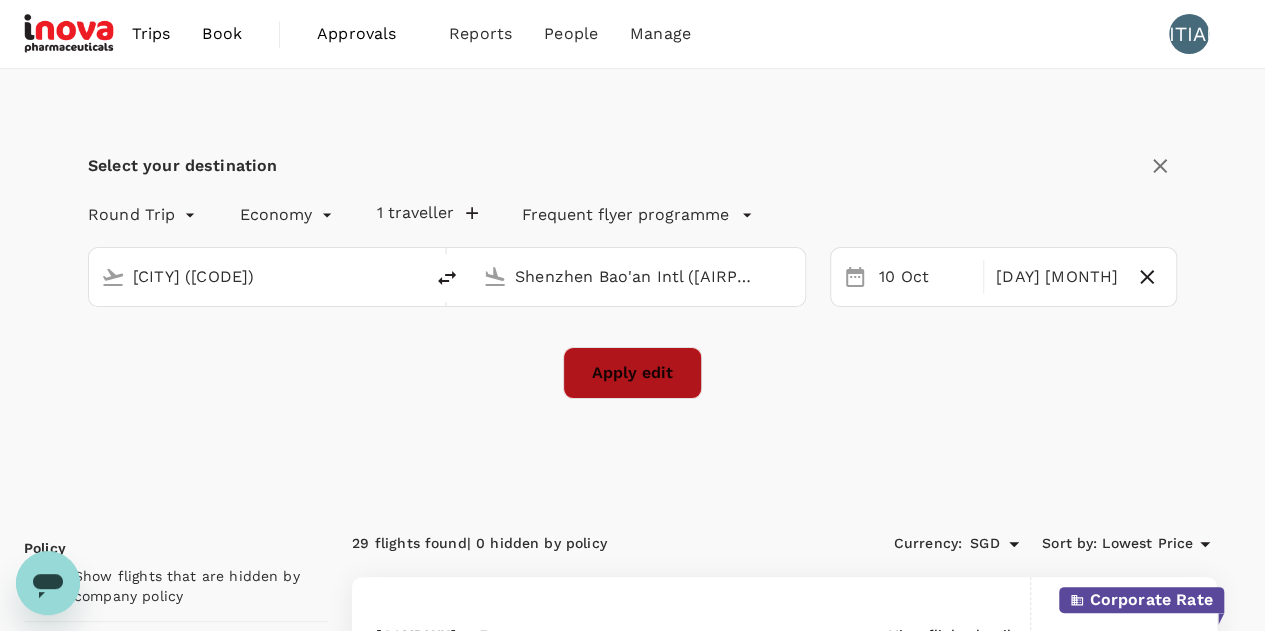 click on "Apply edit" at bounding box center (632, 373) 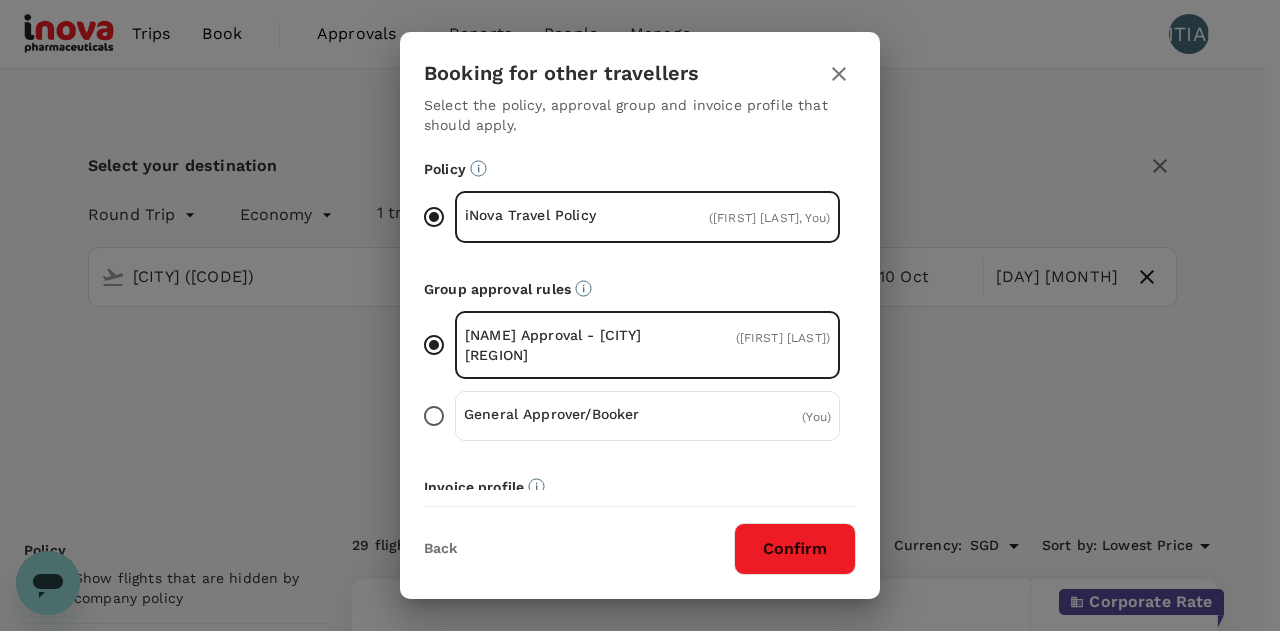 click on "Confirm" at bounding box center (795, 549) 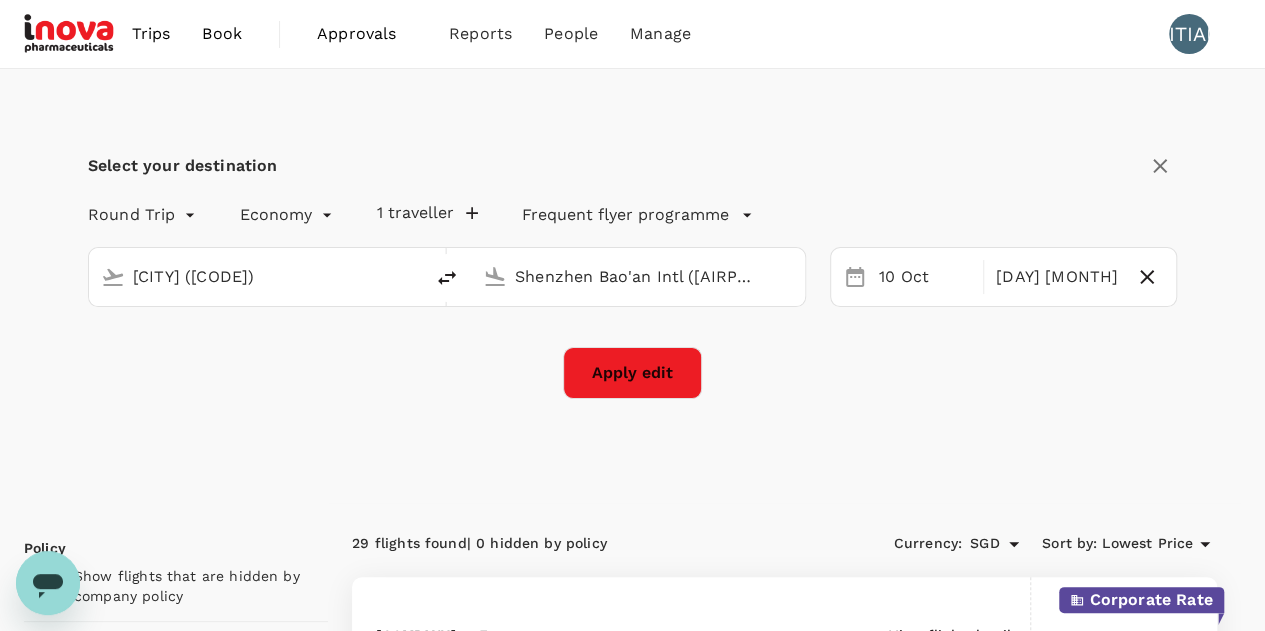 scroll, scrollTop: 1200, scrollLeft: 0, axis: vertical 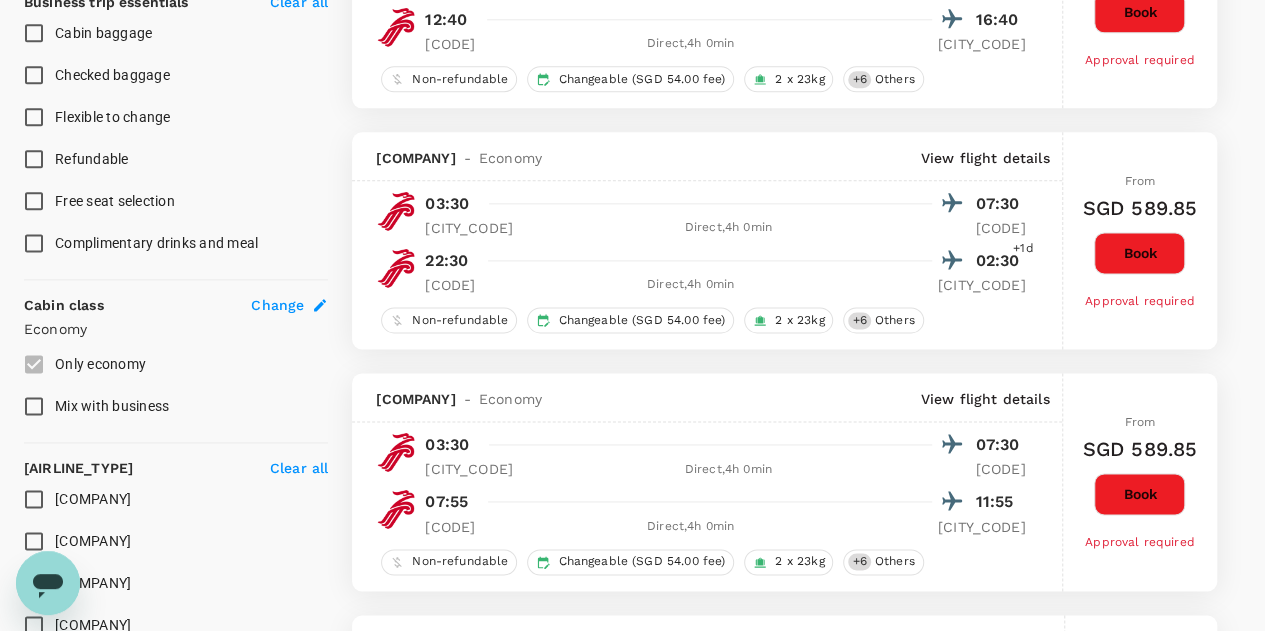 checkbox on "false" 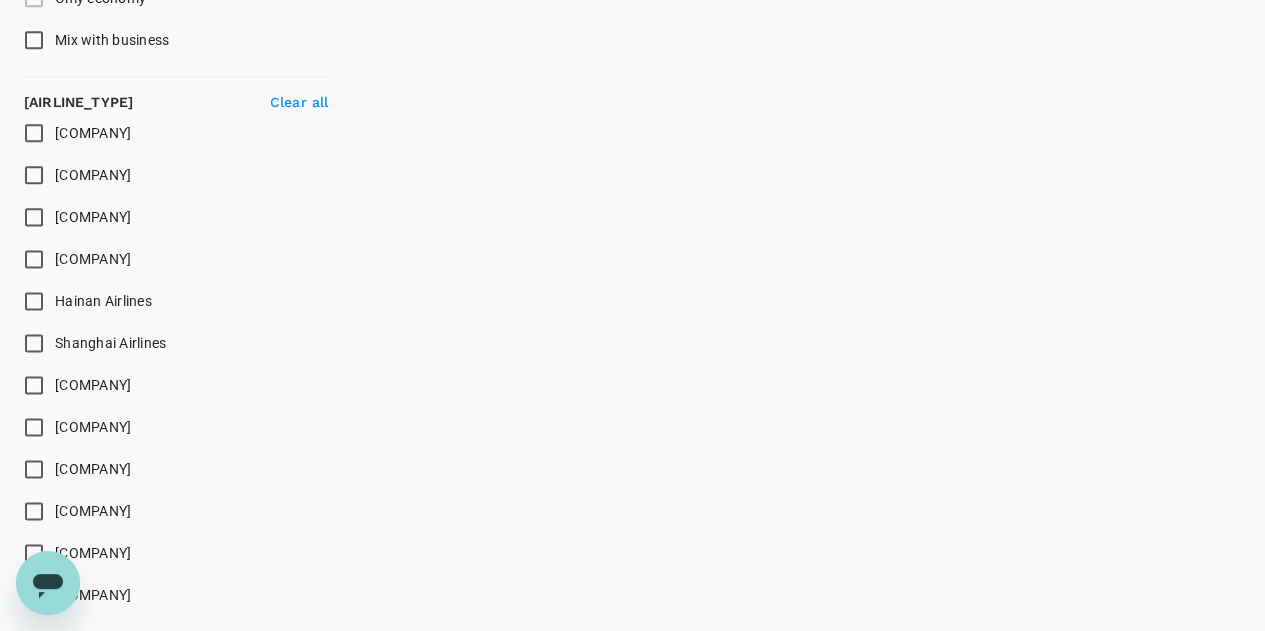 type on "1440" 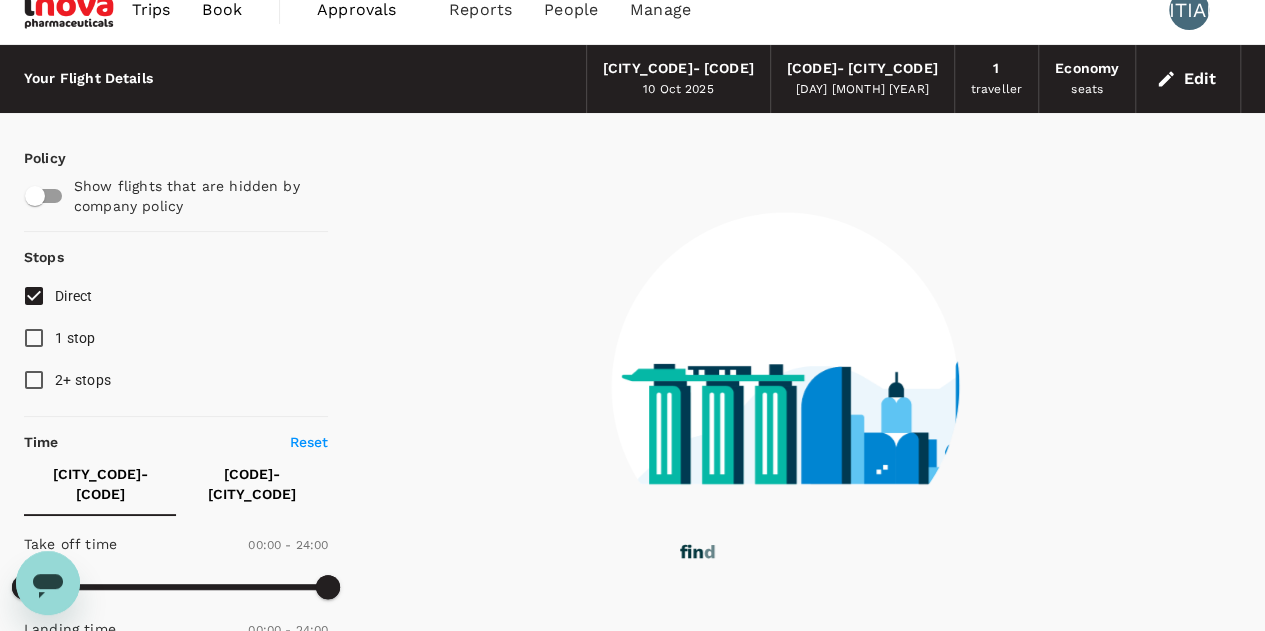 scroll, scrollTop: 0, scrollLeft: 0, axis: both 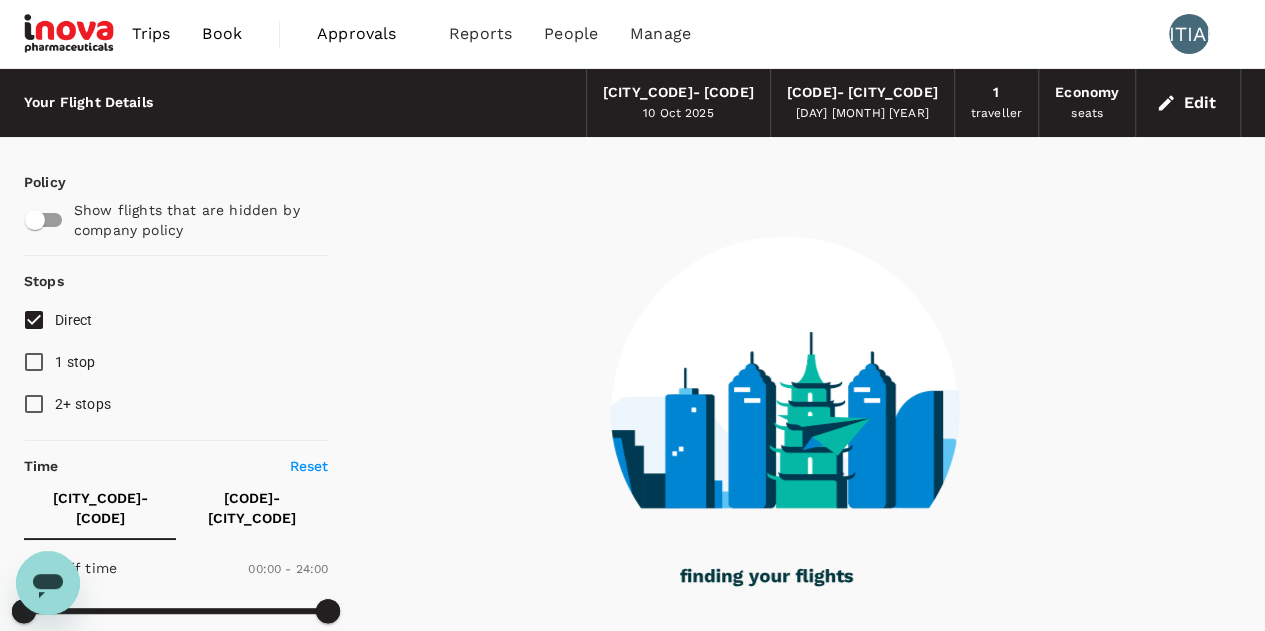 type on "1380" 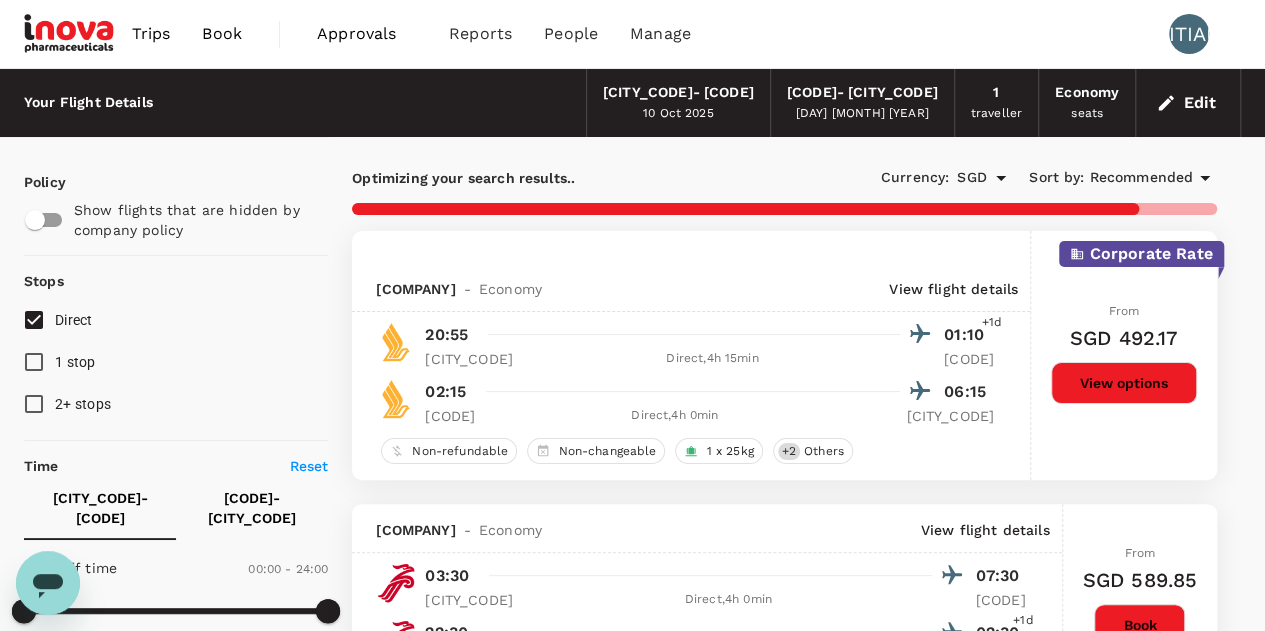 type on "1735" 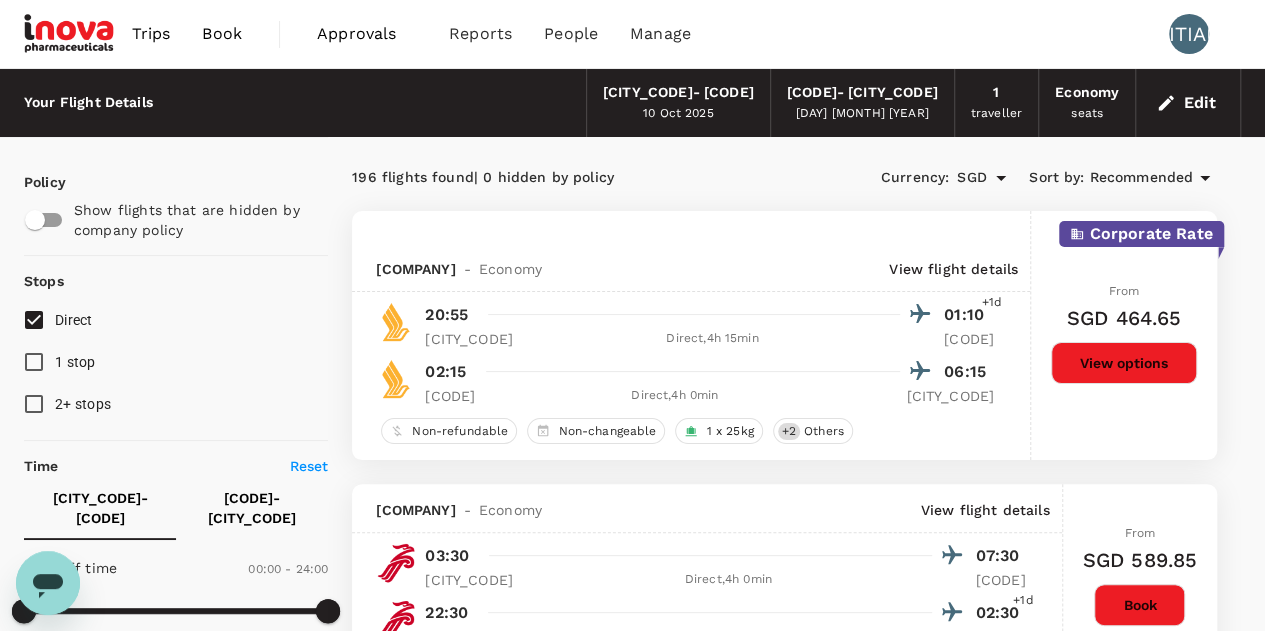 click on "Edit" at bounding box center [1188, 103] 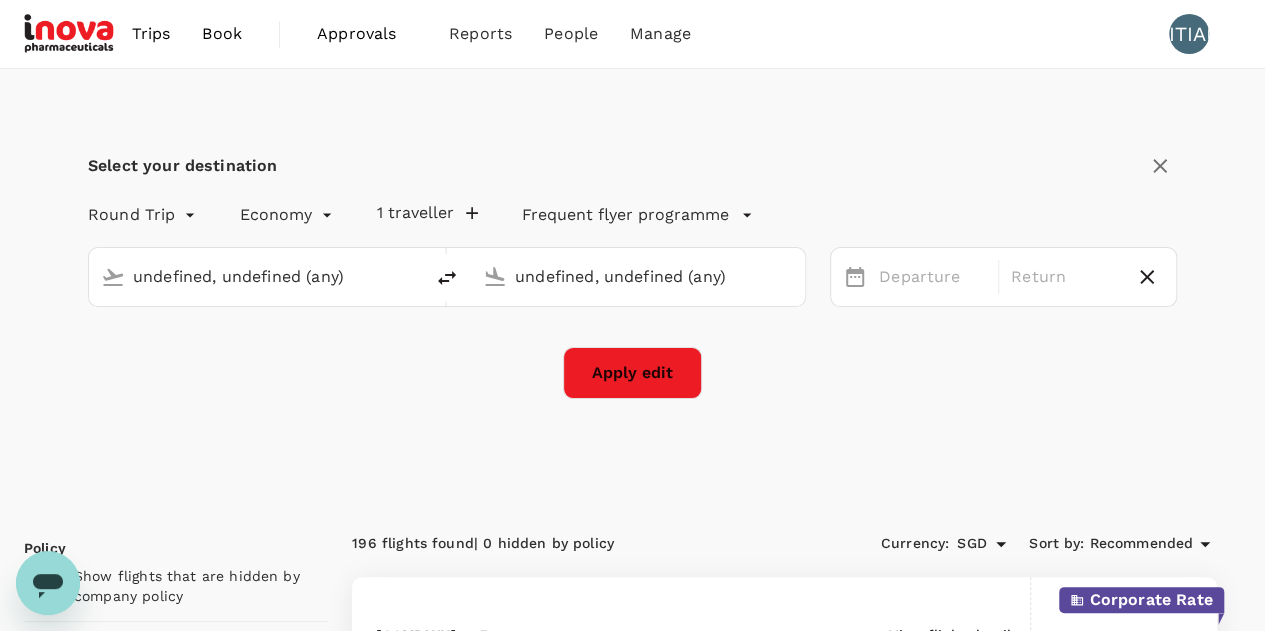 type 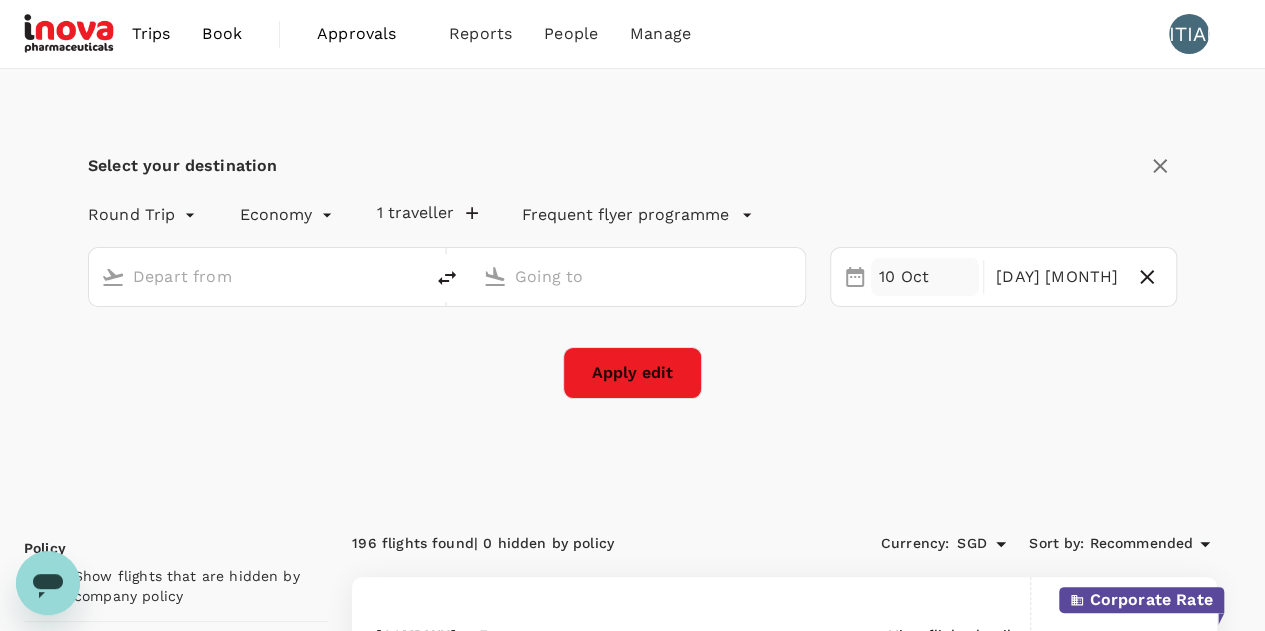 click on "10 Oct" at bounding box center [925, 277] 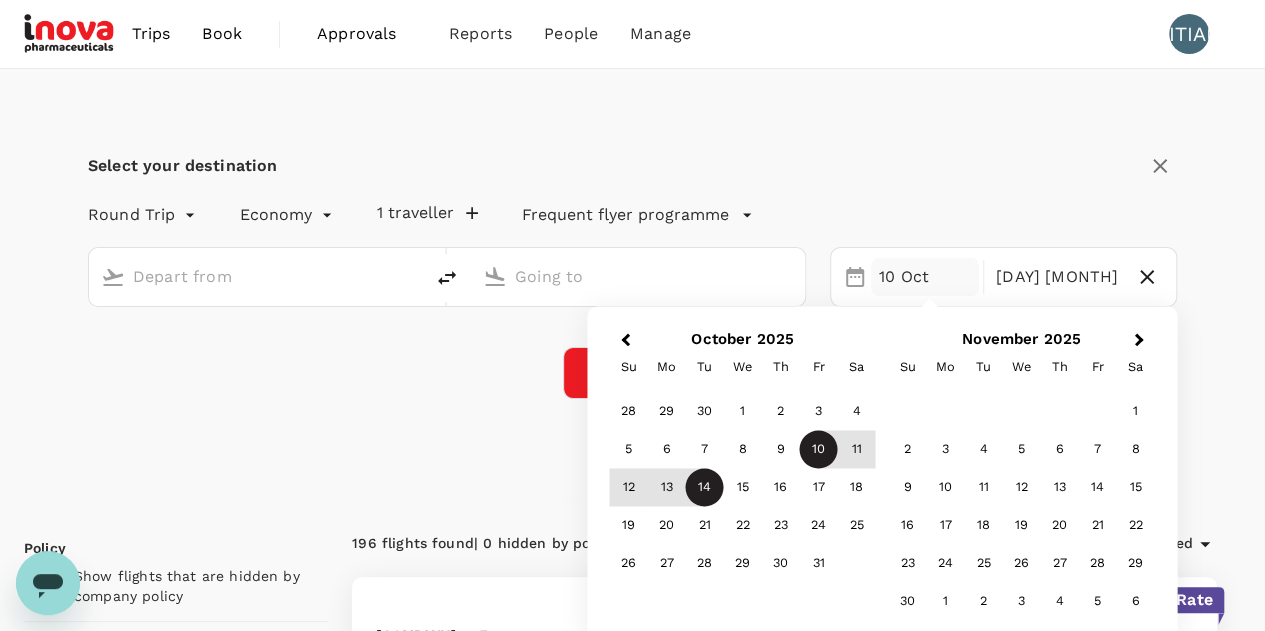 type on "Singapore Changi (SIN)" 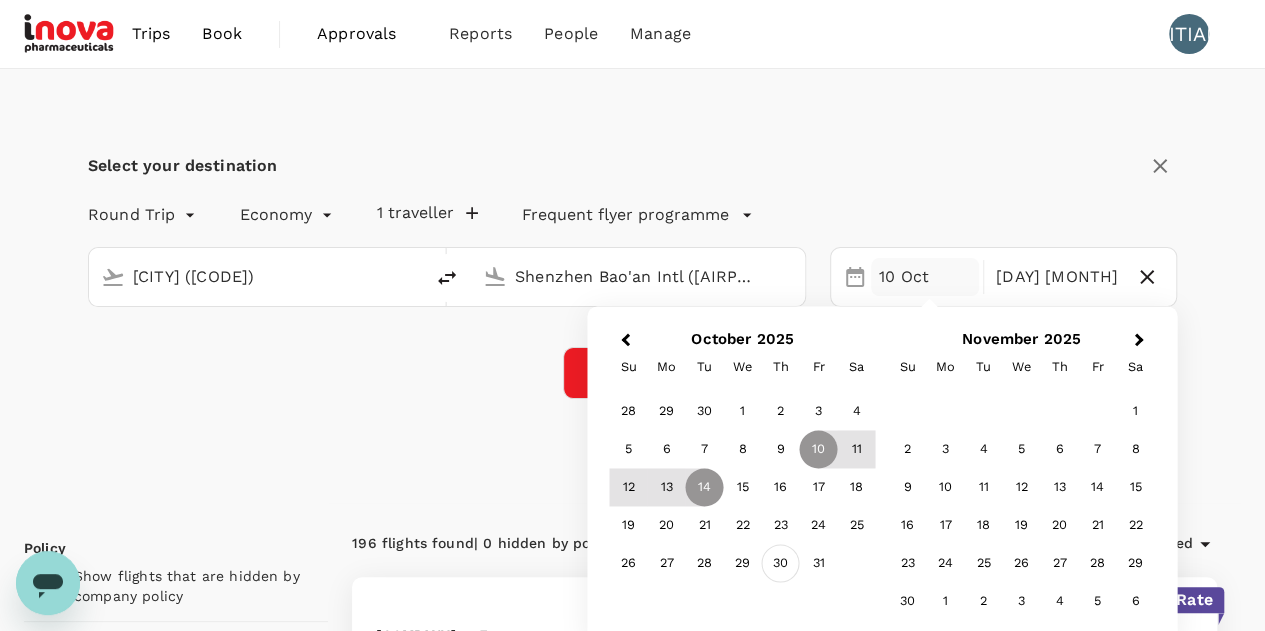 click on "30" at bounding box center [781, 564] 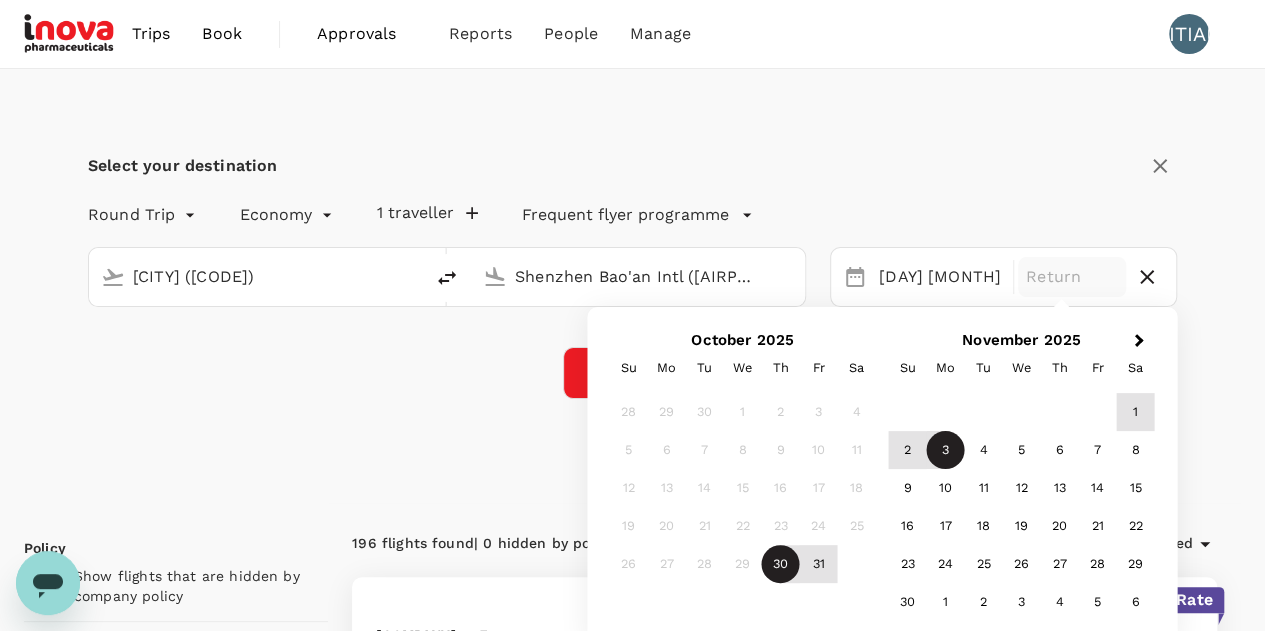 click on "3" at bounding box center [946, 450] 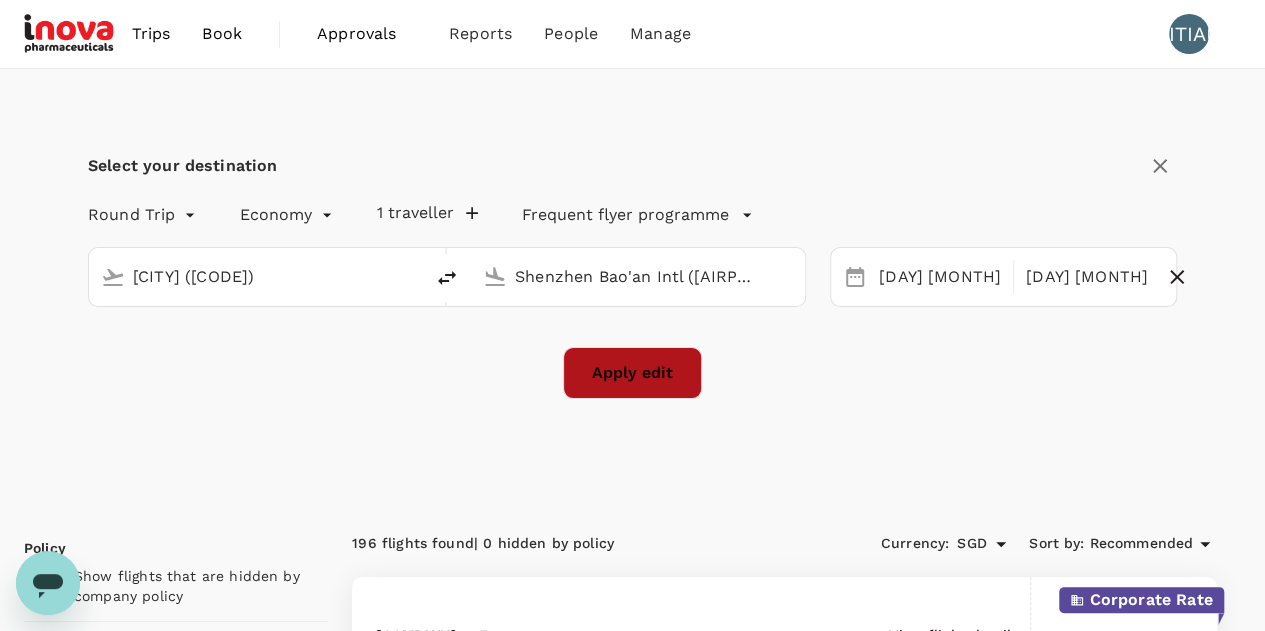 click on "Apply edit" at bounding box center (632, 373) 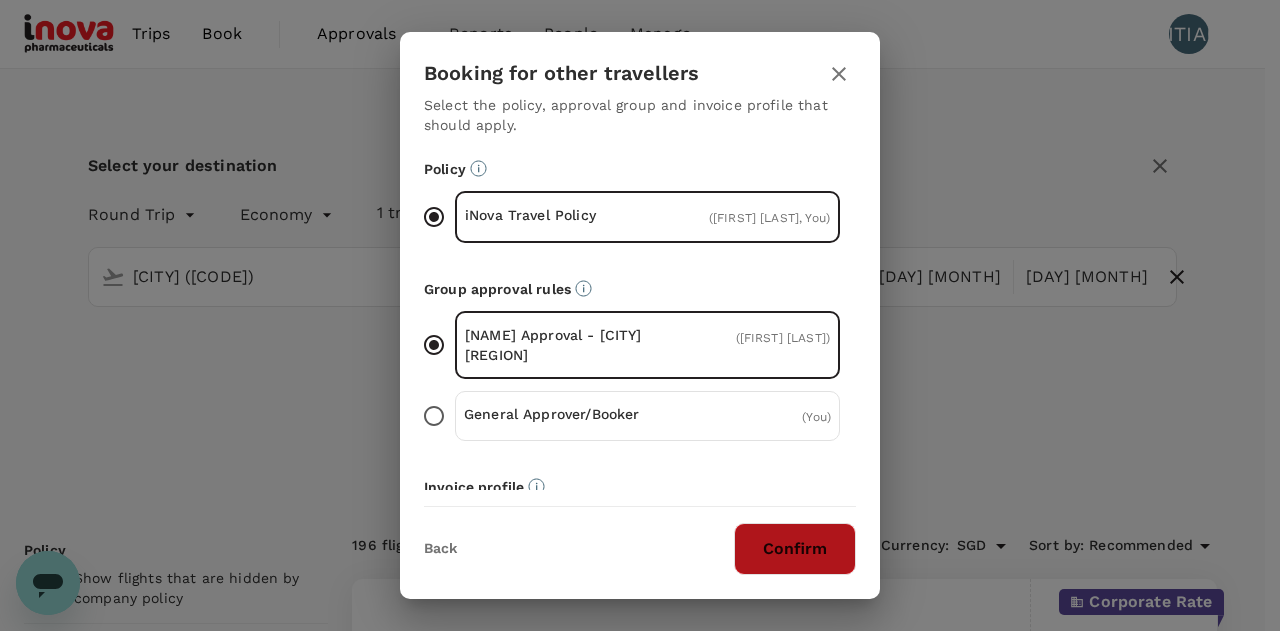 click on "Confirm" at bounding box center (795, 549) 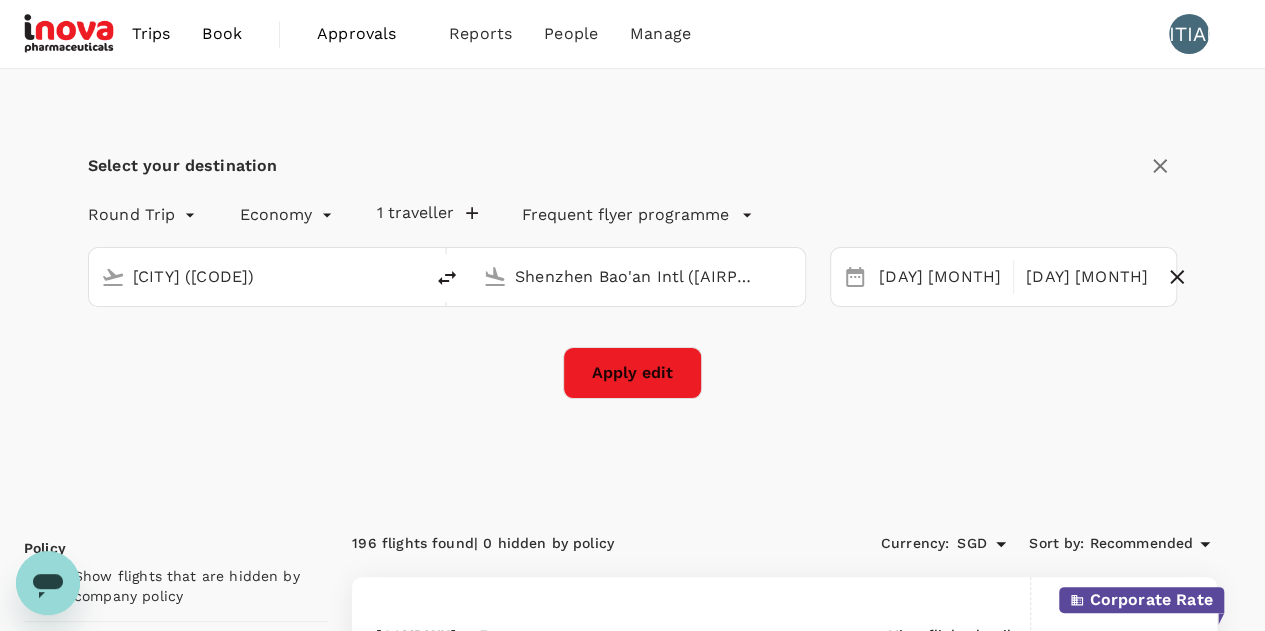 checkbox on "false" 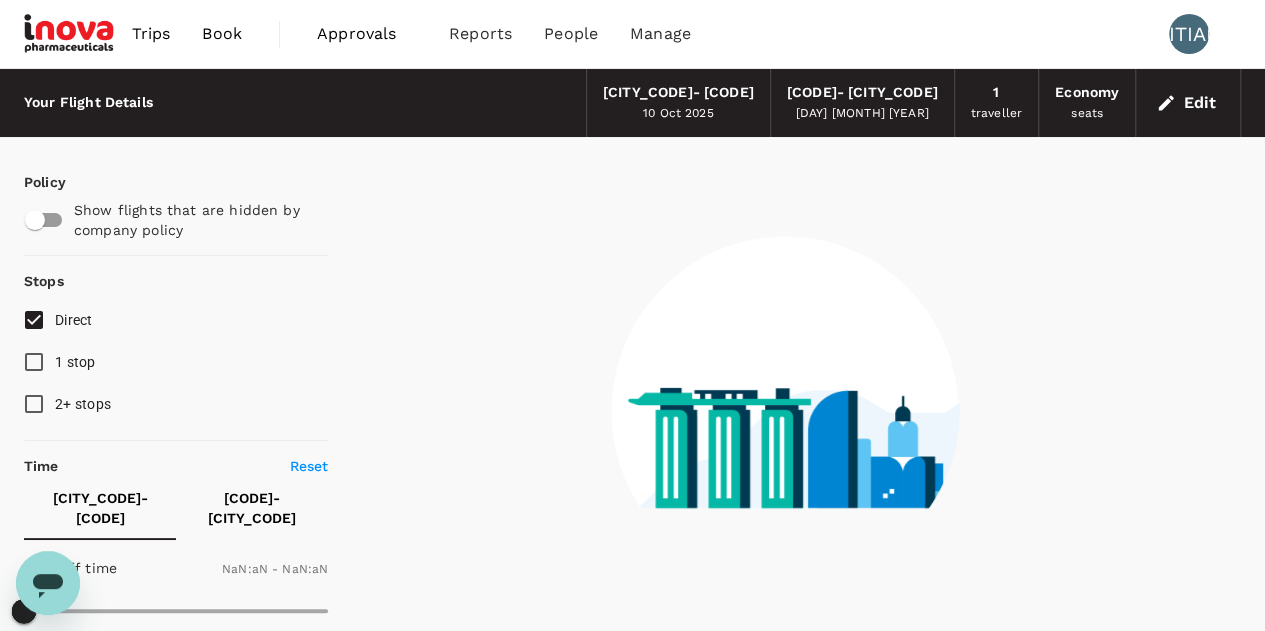 type on "1440" 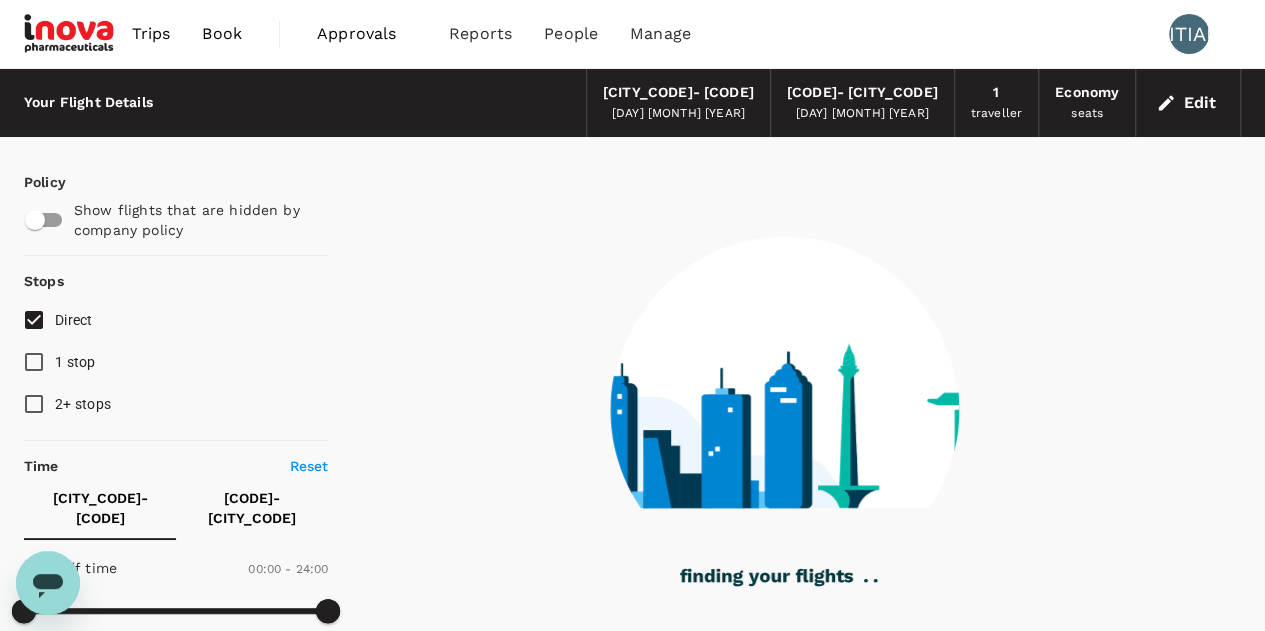 type on "1105" 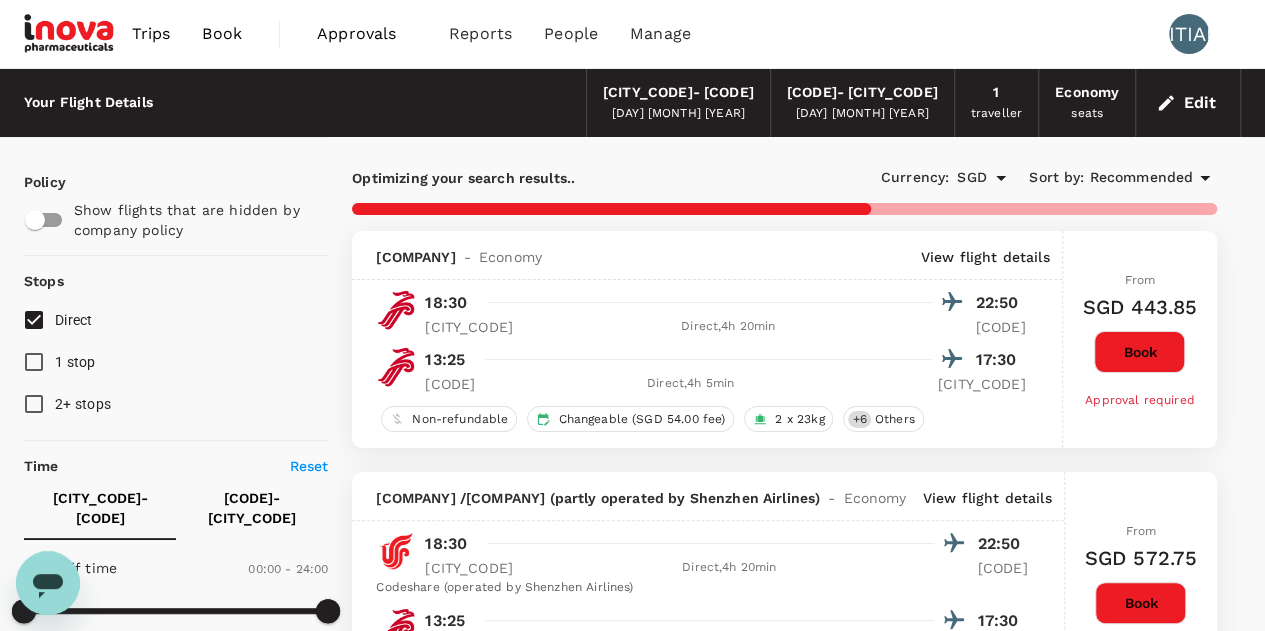 type on "1230" 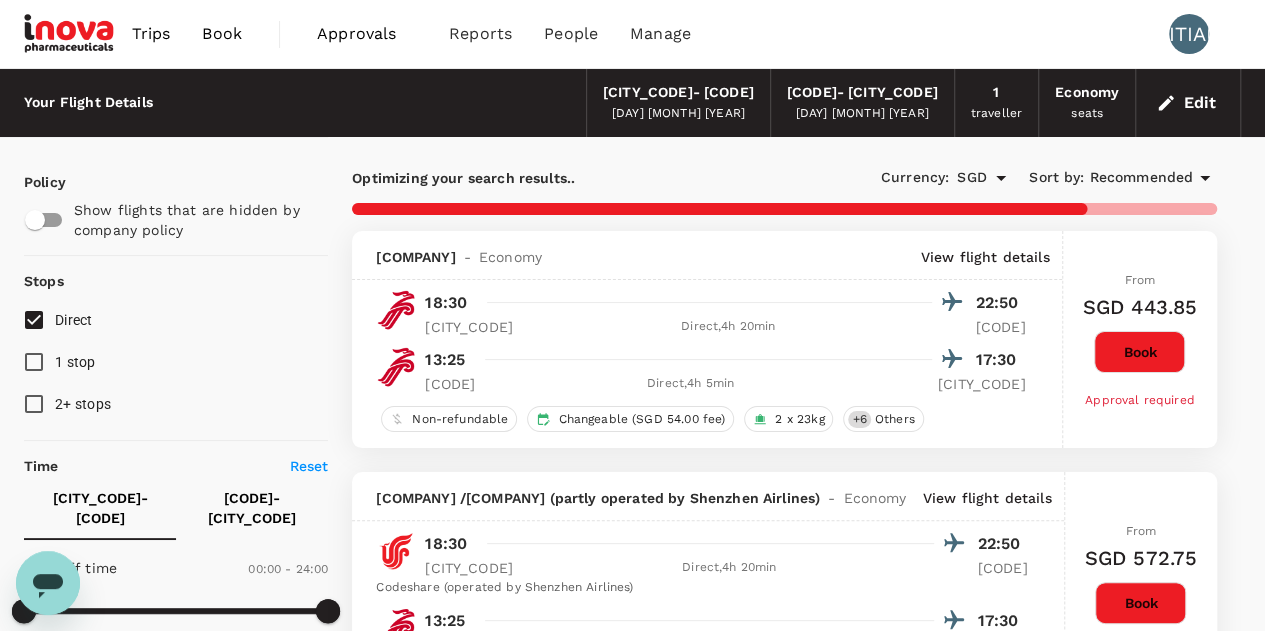 click on "Recommended" at bounding box center (1141, 178) 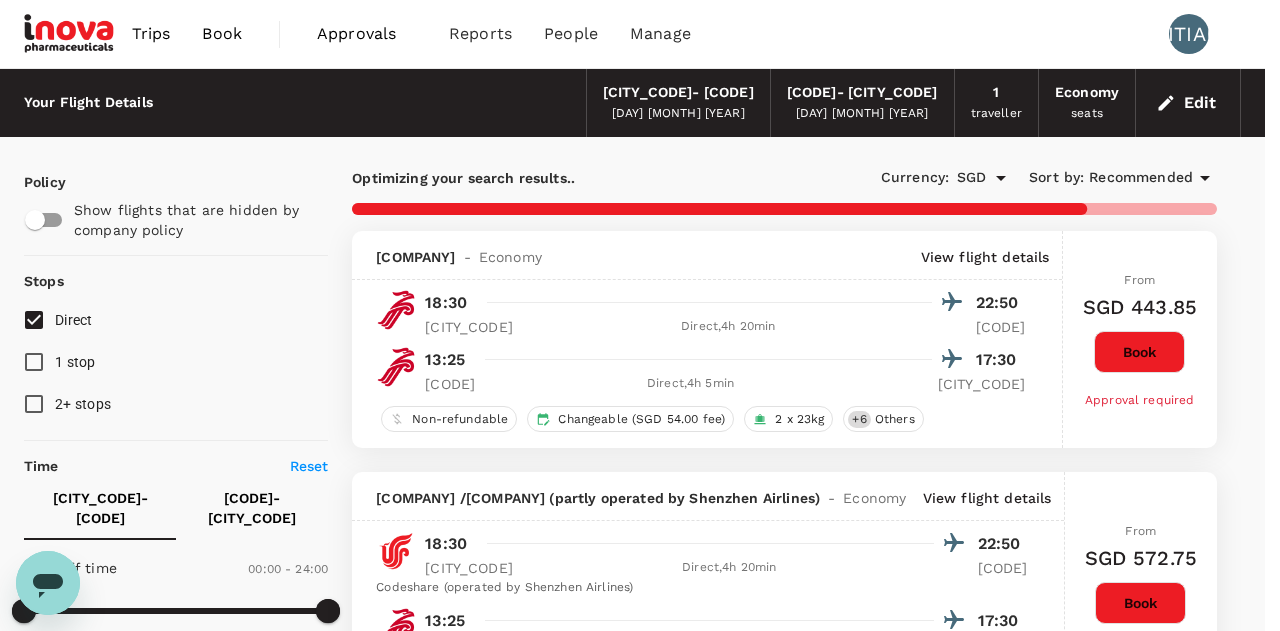 click on "Lowest Price" at bounding box center (632, 5739) 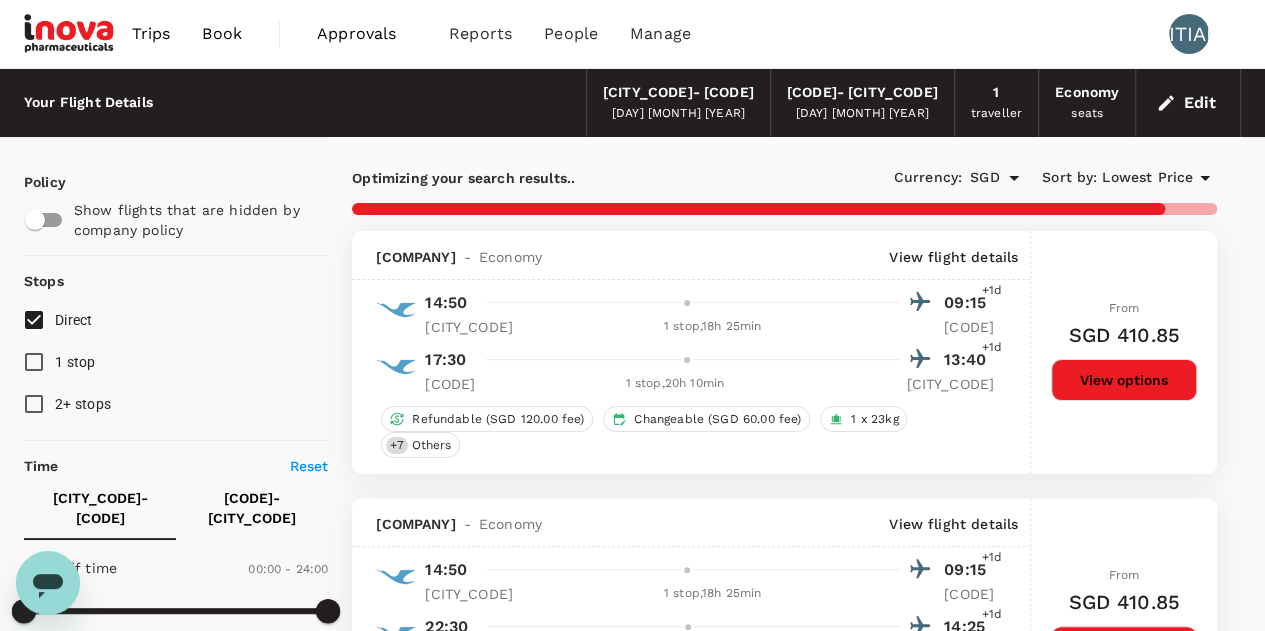 click on "1 stop" at bounding box center (34, 362) 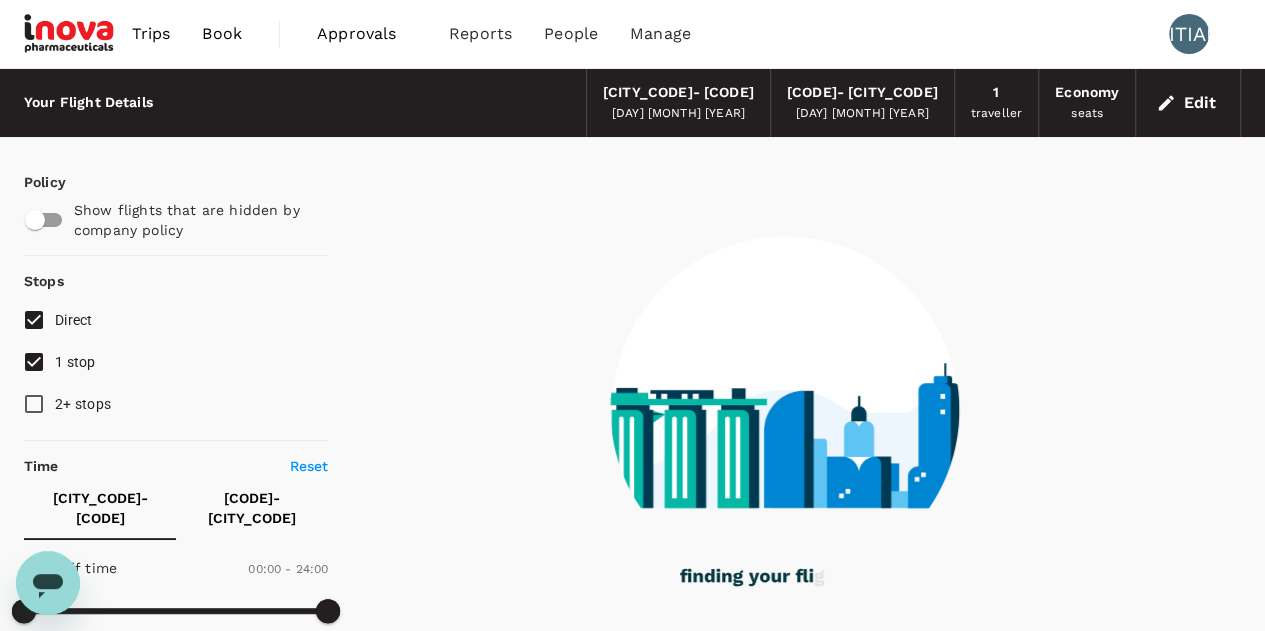 click on "1 stop" at bounding box center (34, 362) 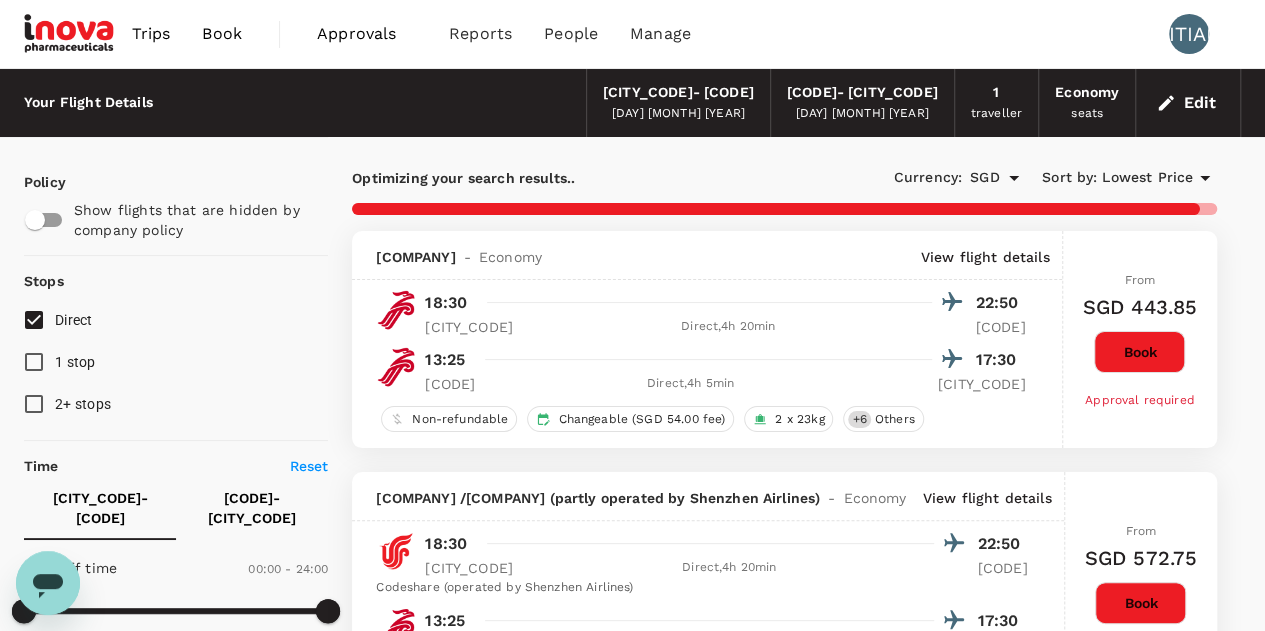 scroll, scrollTop: 300, scrollLeft: 0, axis: vertical 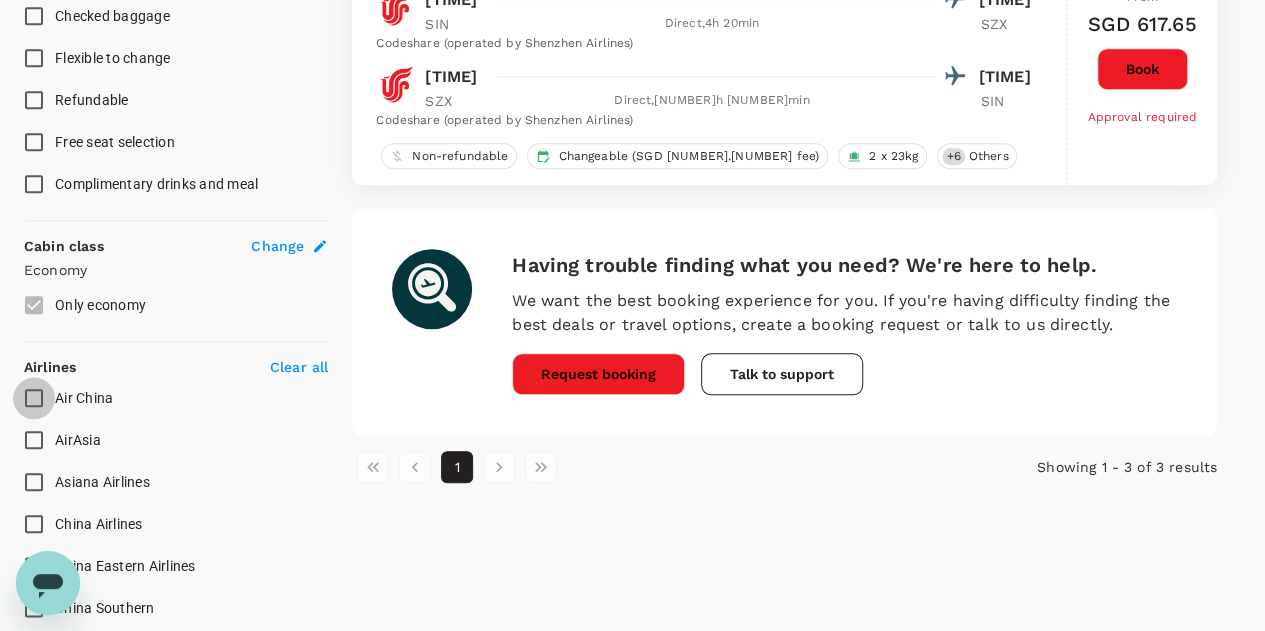 click on "Air China" at bounding box center (34, 398) 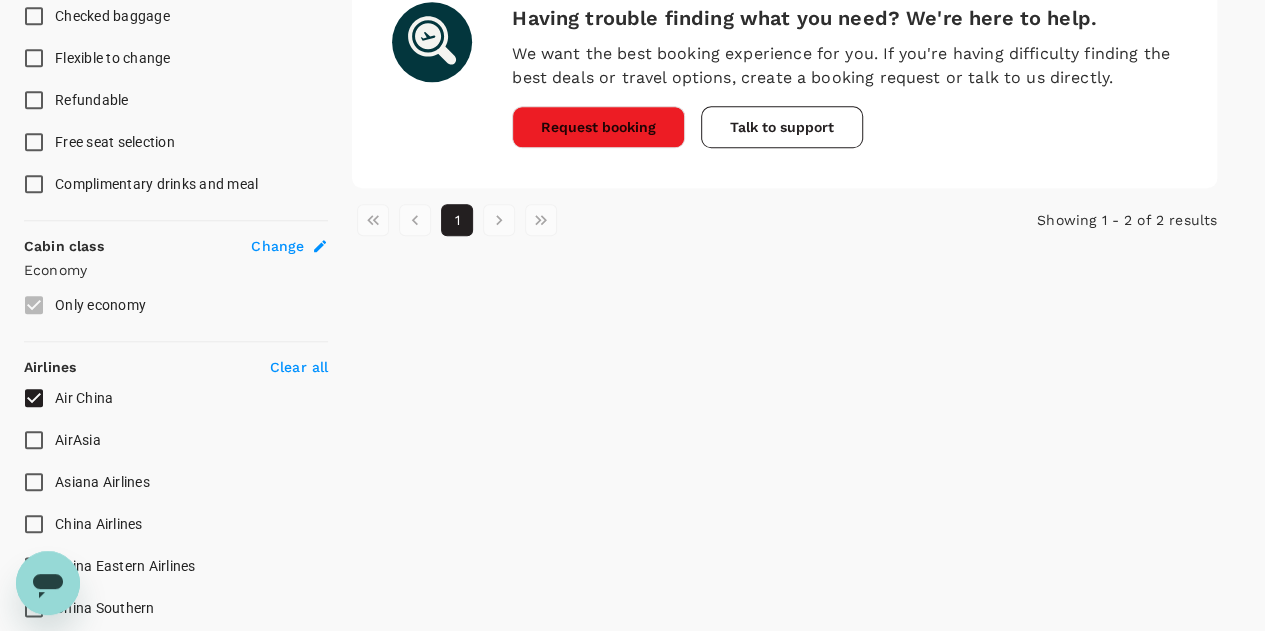 click on "AirAsia" at bounding box center [34, 440] 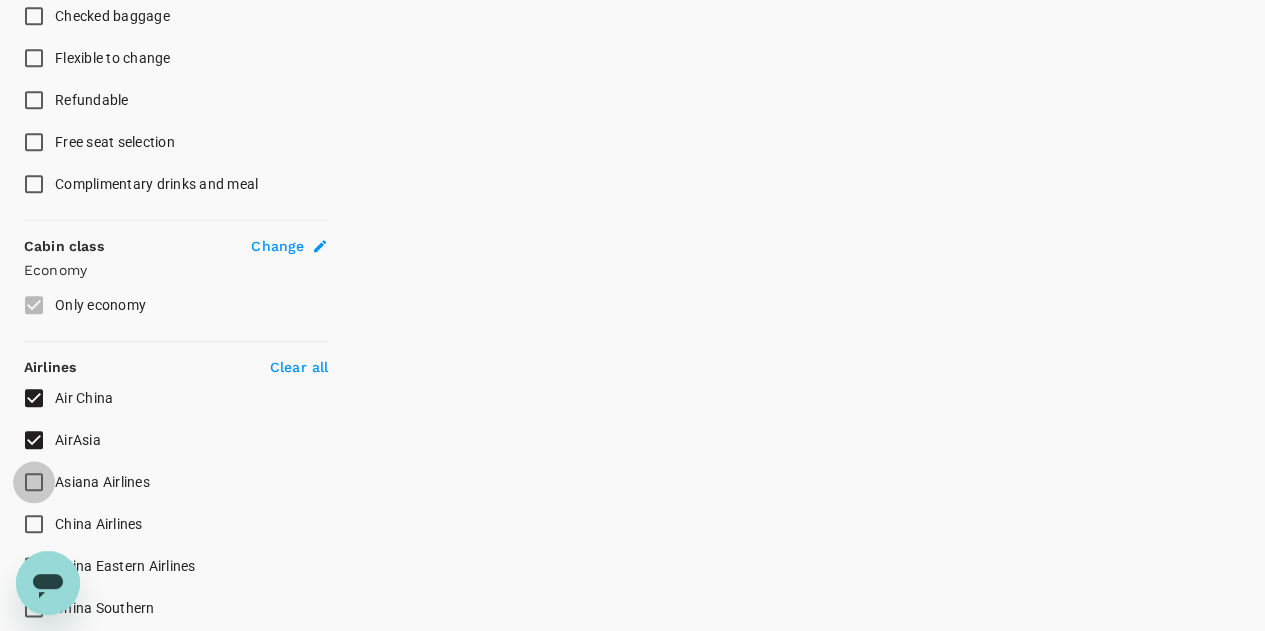click on "Asiana Airlines" at bounding box center [34, 482] 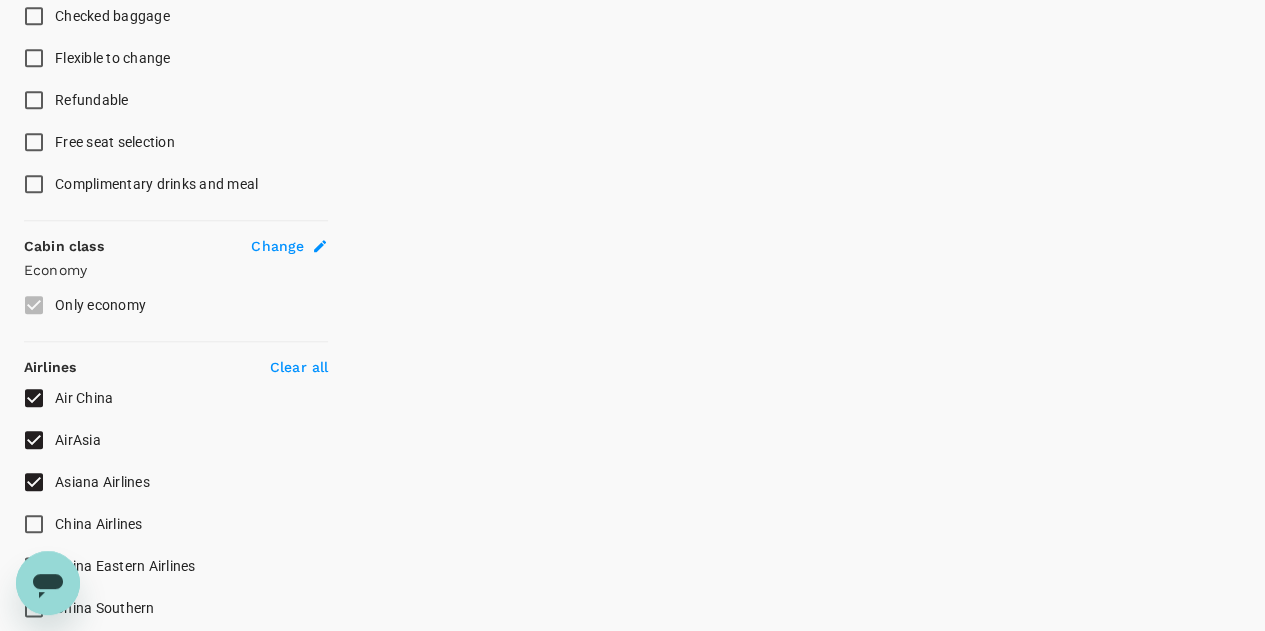 click on "China Airlines" at bounding box center [34, 524] 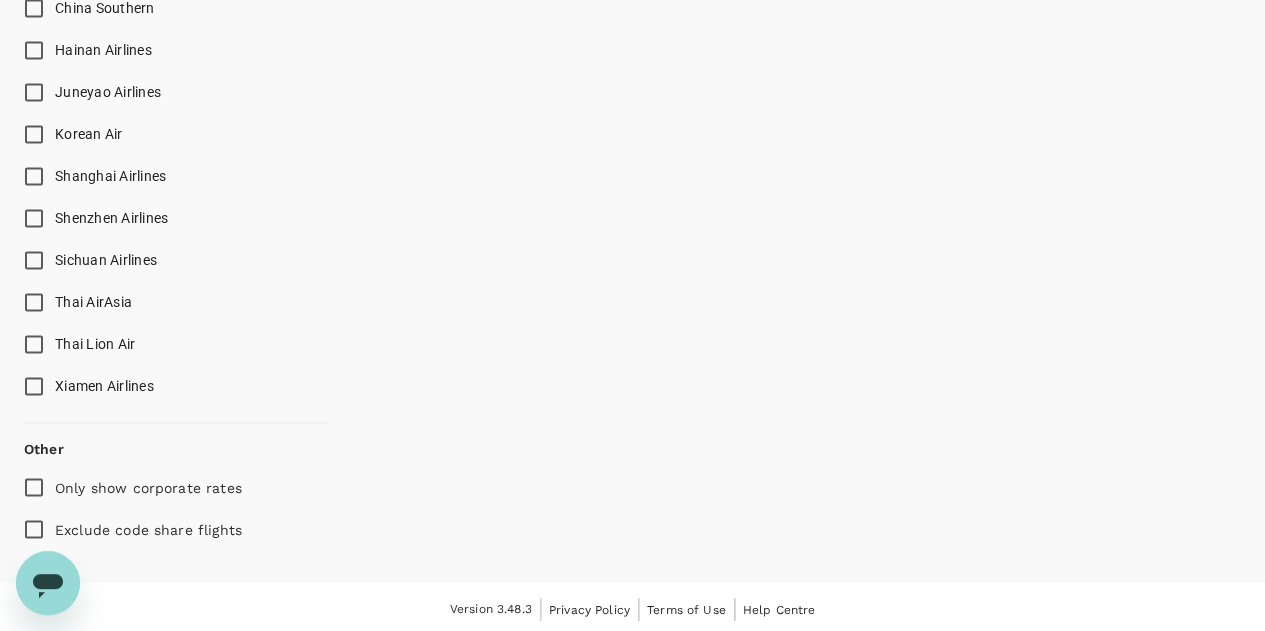 scroll, scrollTop: 1177, scrollLeft: 0, axis: vertical 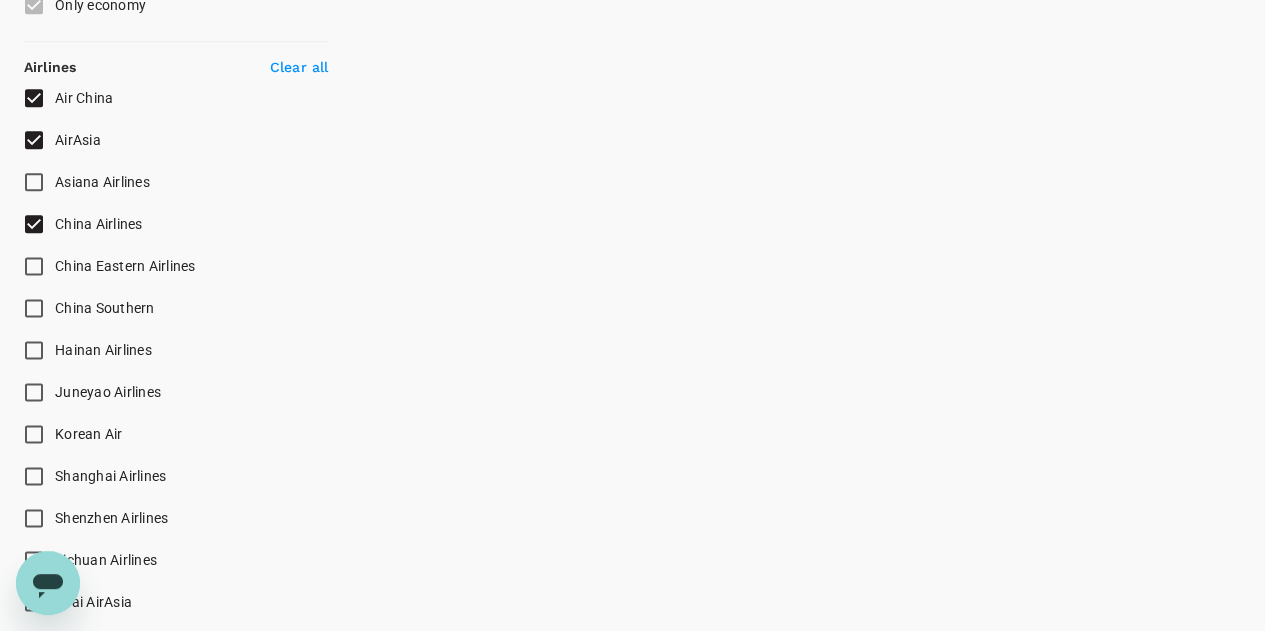 click on "Asiana Airlines" at bounding box center (34, 182) 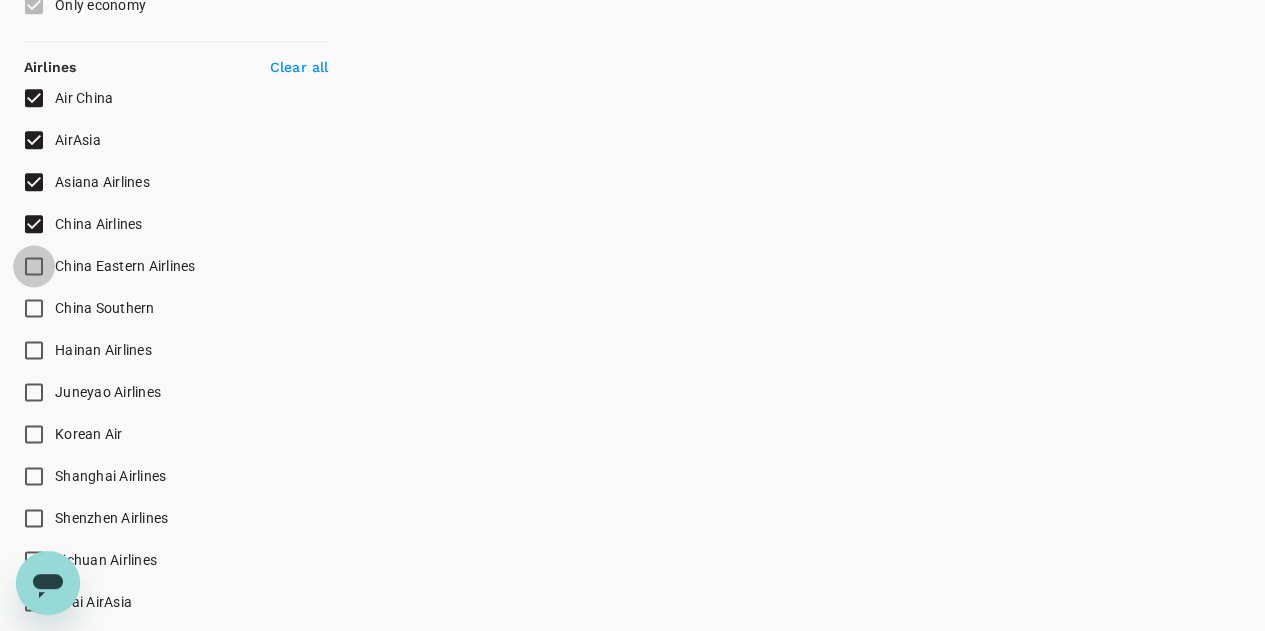 click on "China Eastern Airlines" at bounding box center [34, 266] 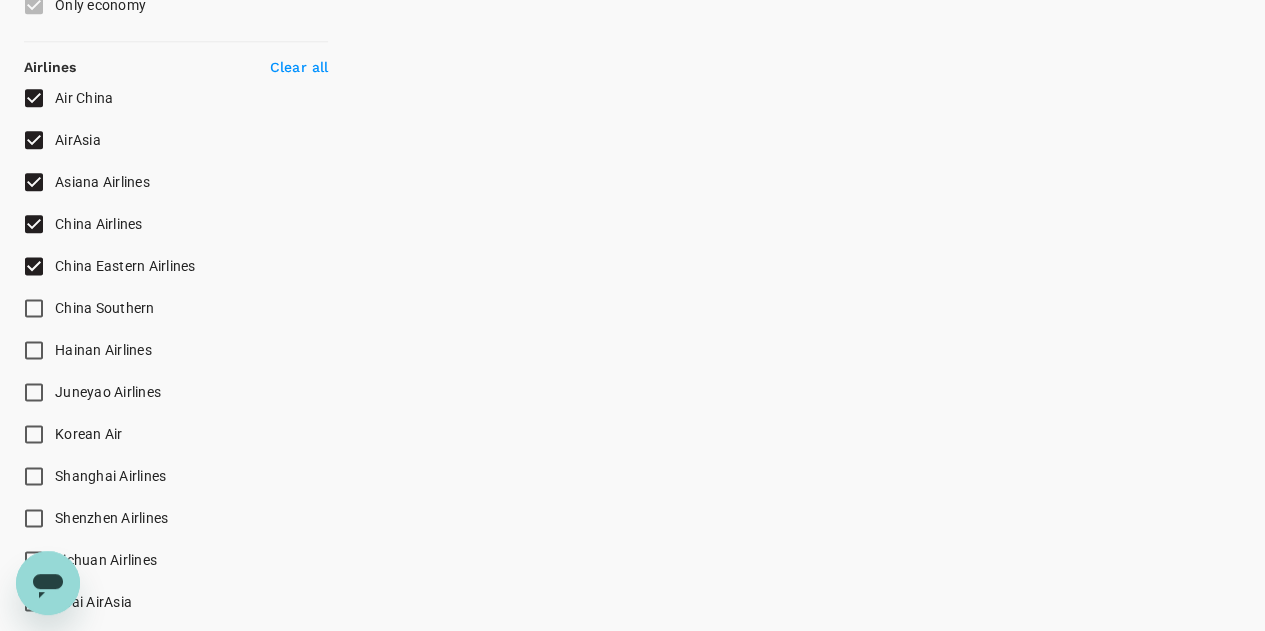 checkbox on "false" 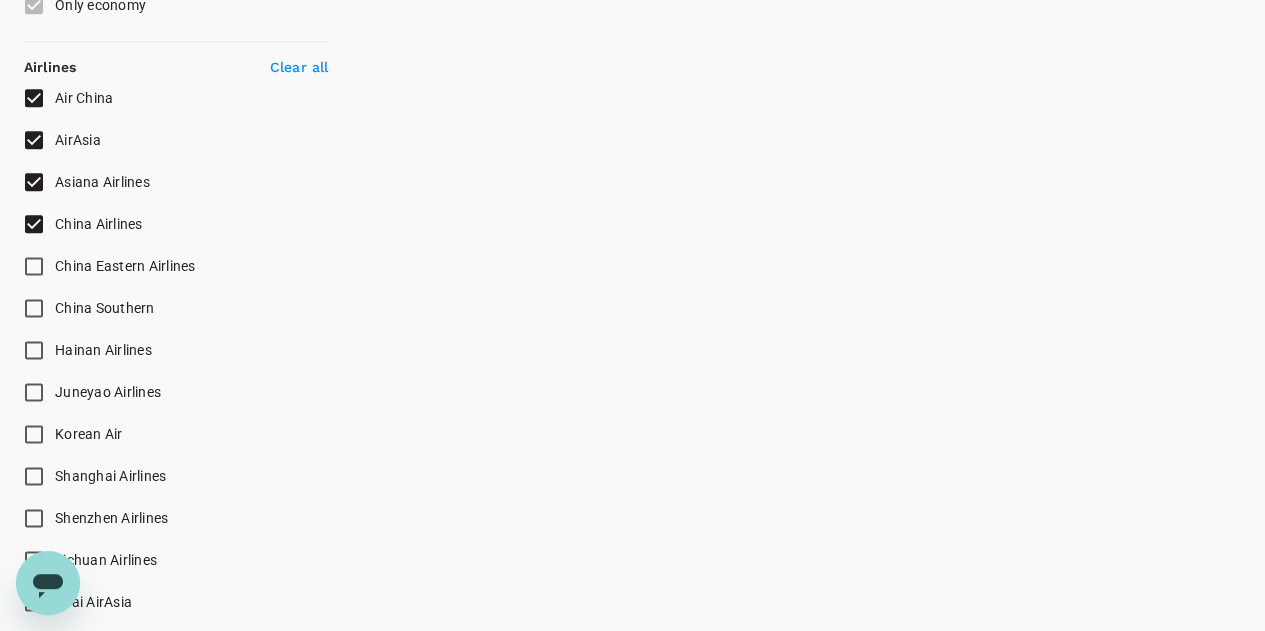 click on "China Southern" at bounding box center (34, 308) 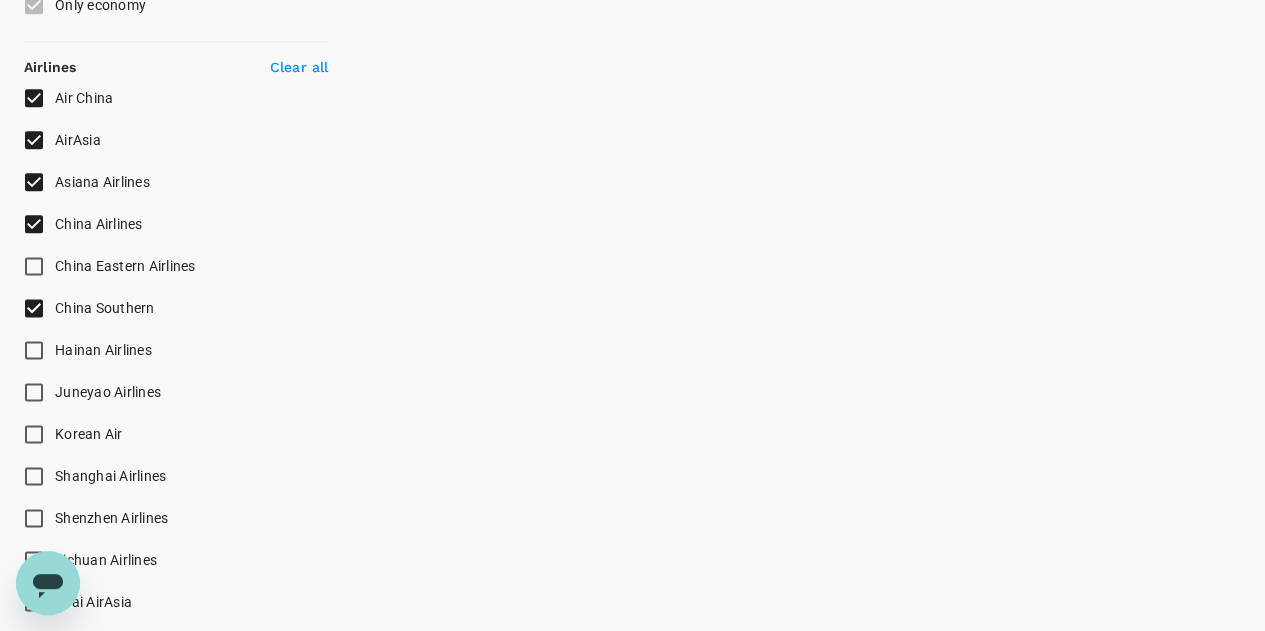checkbox on "true" 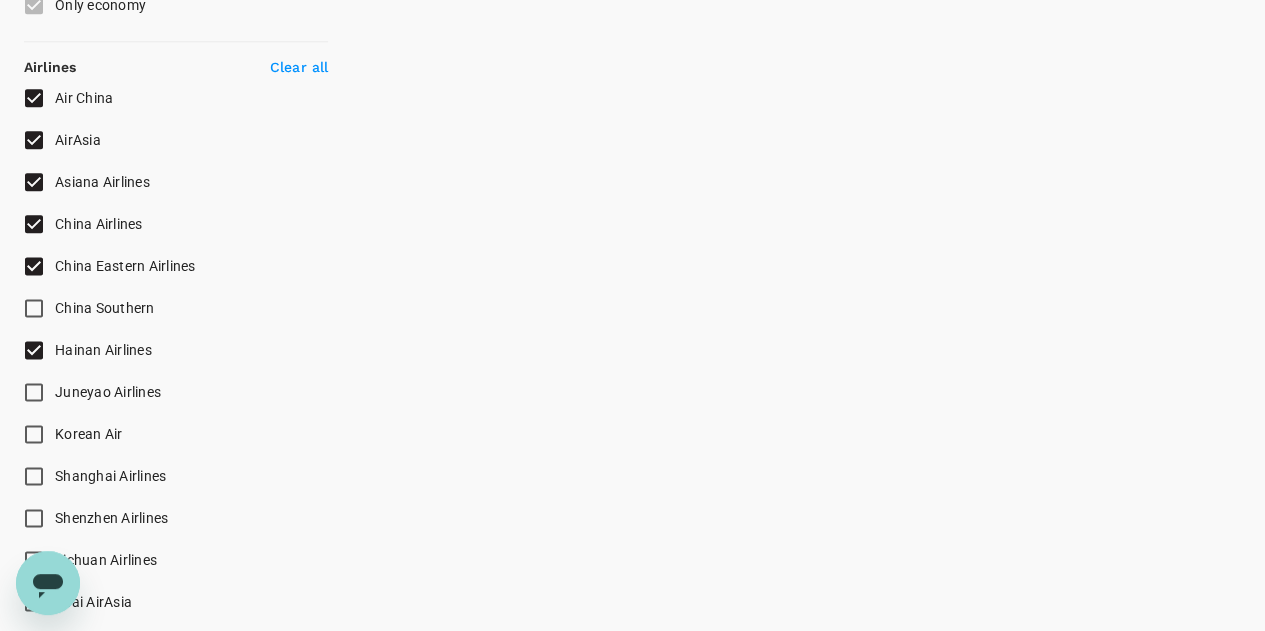 click on "Juneyao Airlines" at bounding box center (34, 392) 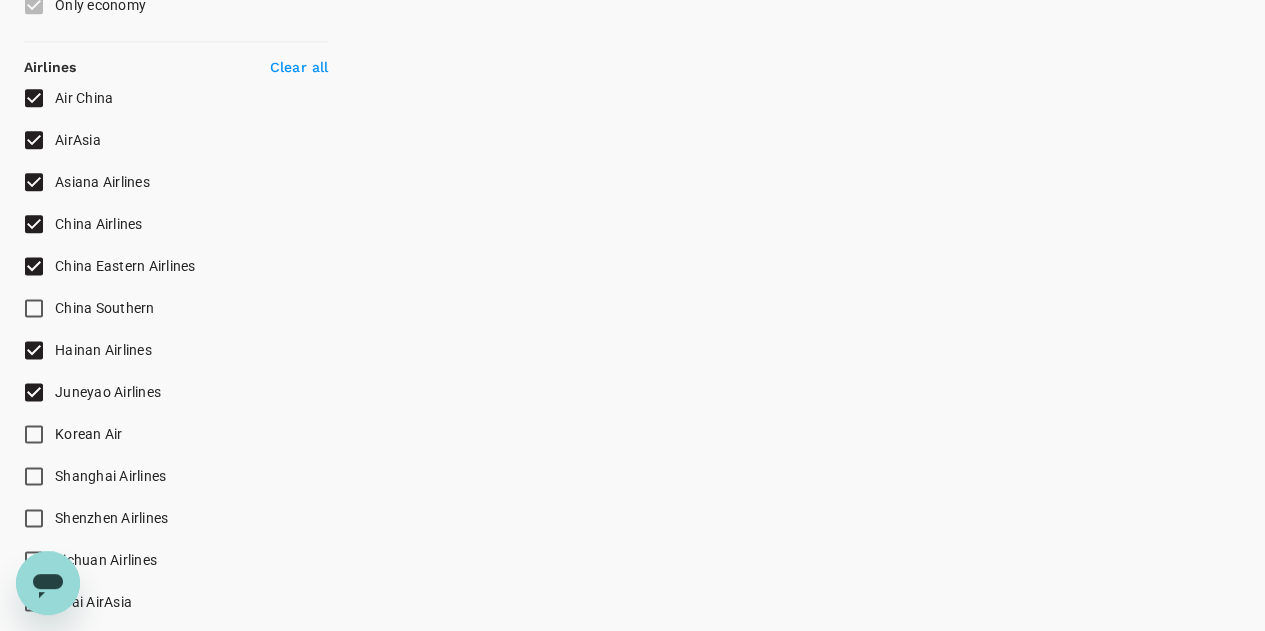 checkbox on "false" 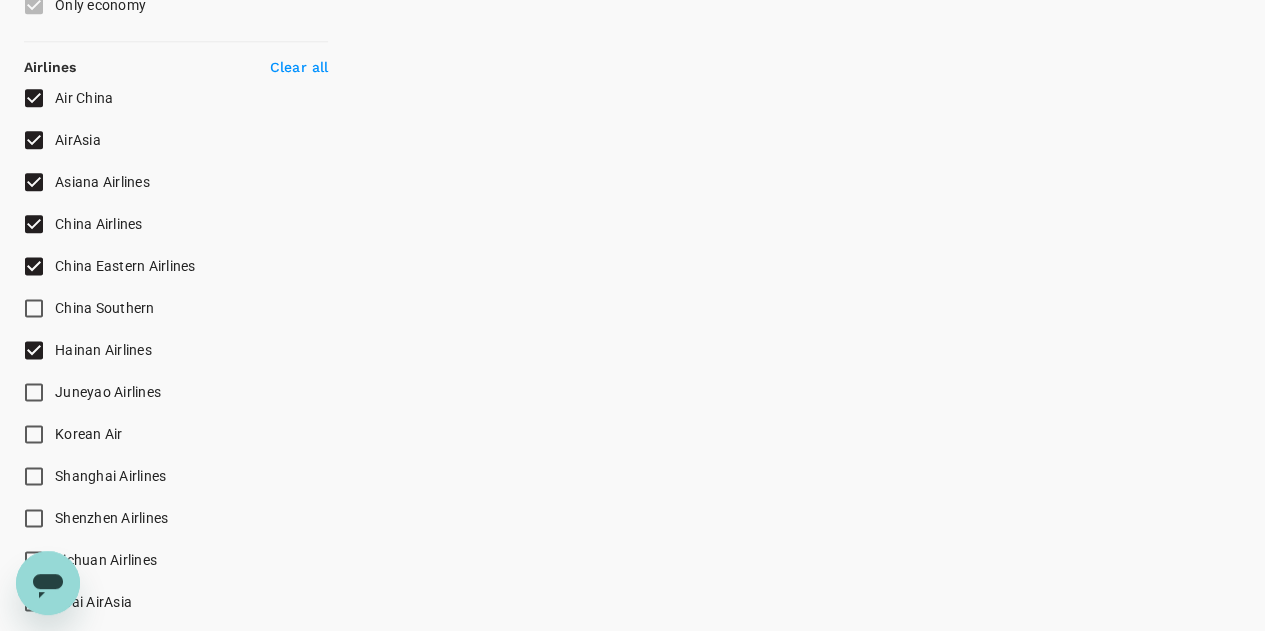 click on "Korean Air" at bounding box center [34, 434] 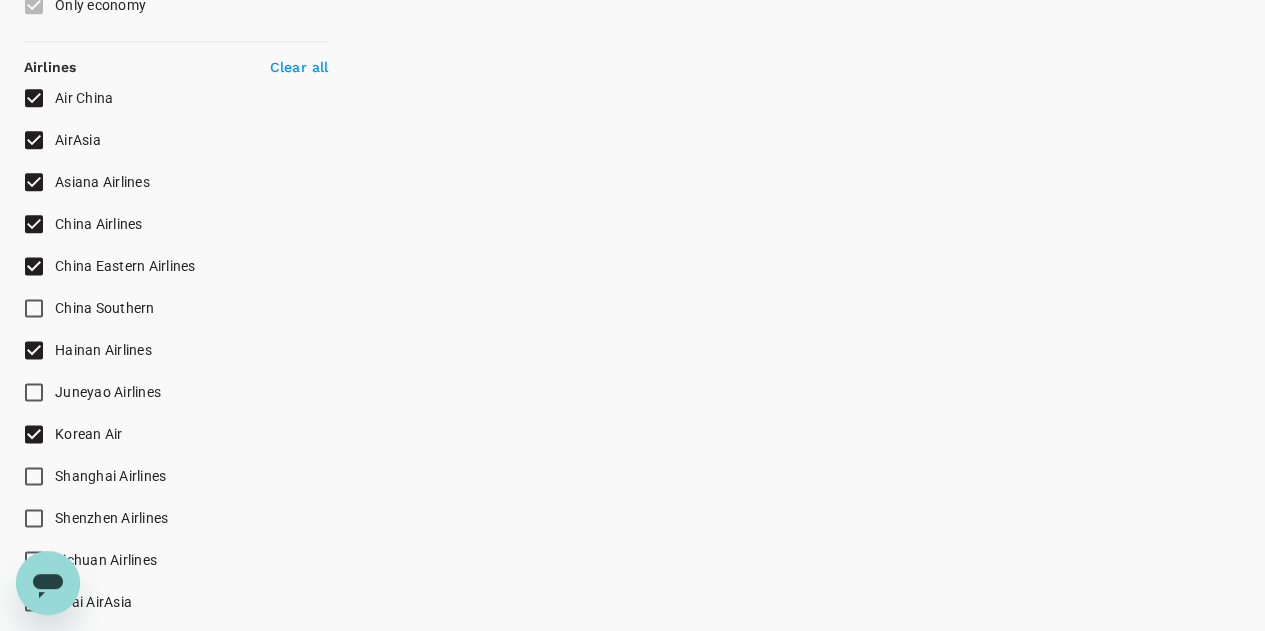 checkbox on "true" 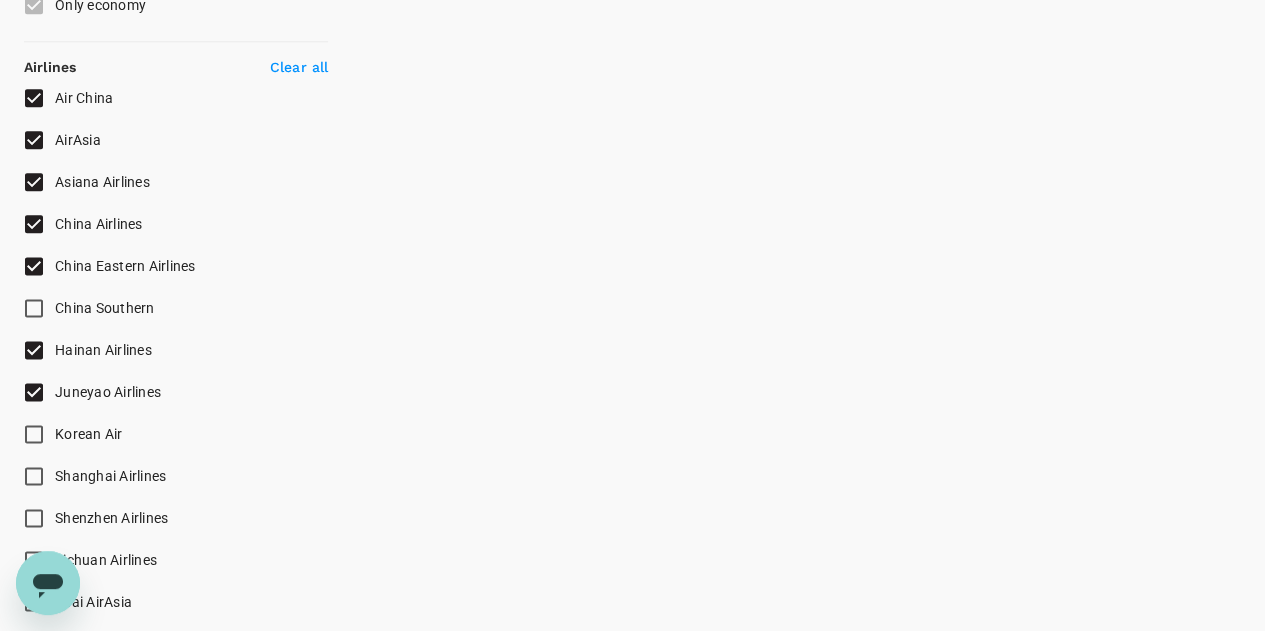 checkbox on "false" 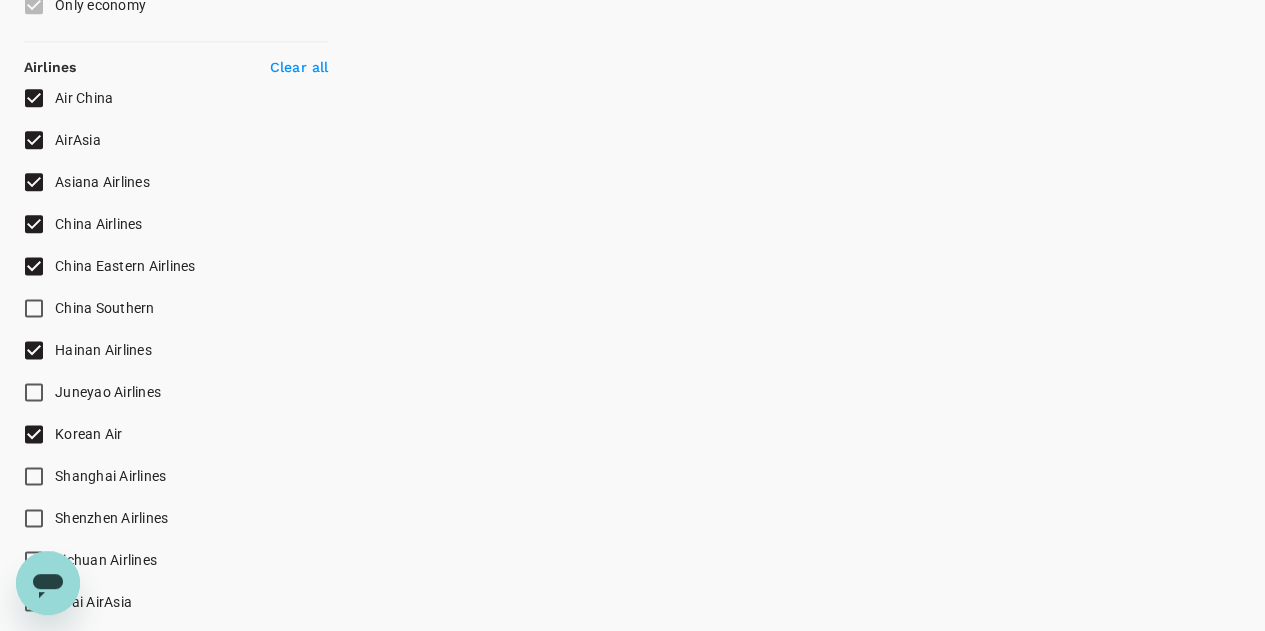click on "Shanghai Airlines" at bounding box center (34, 476) 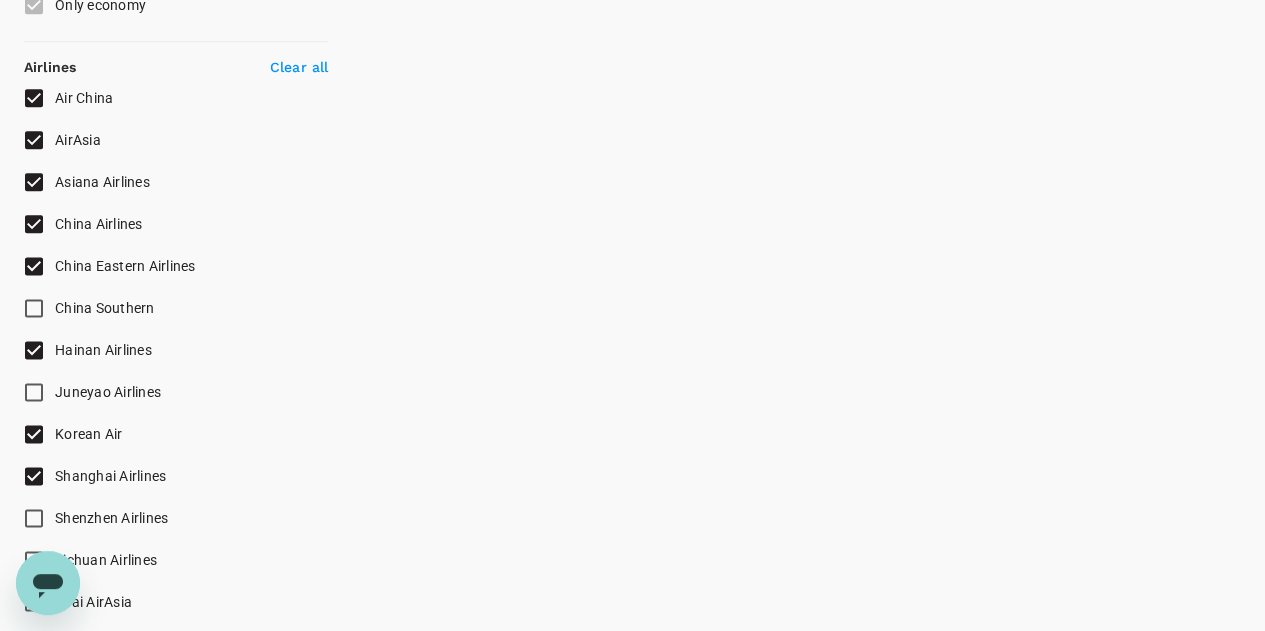 click on "China Southern" at bounding box center (34, 308) 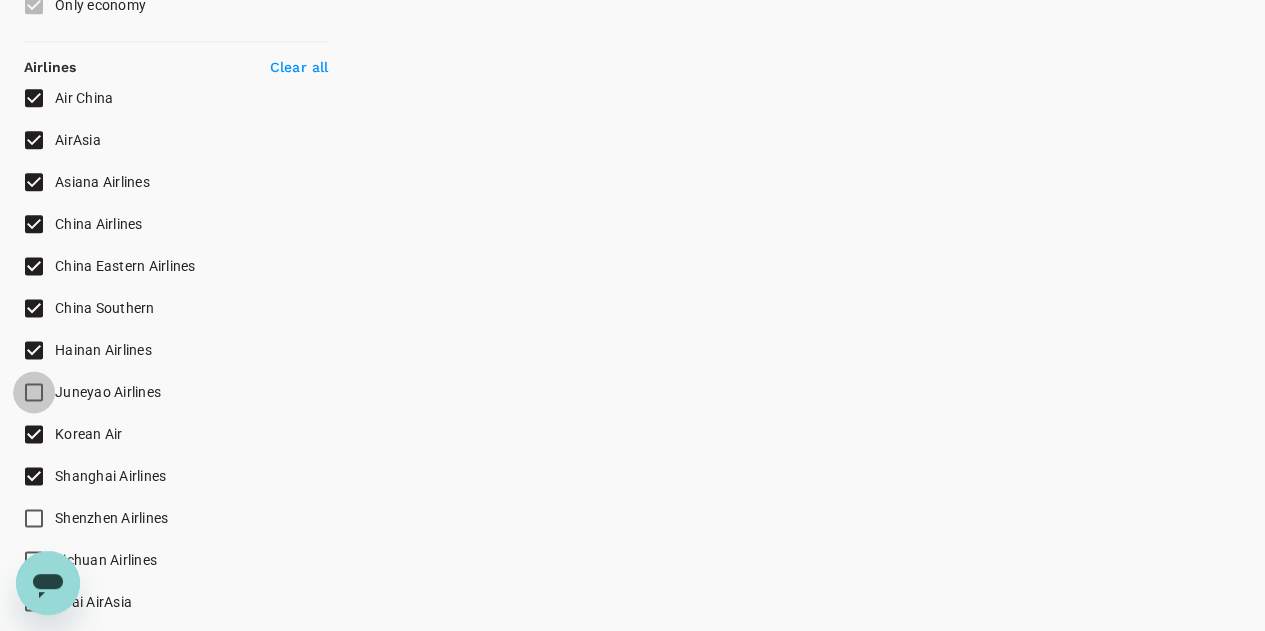 click on "Juneyao Airlines" at bounding box center (34, 392) 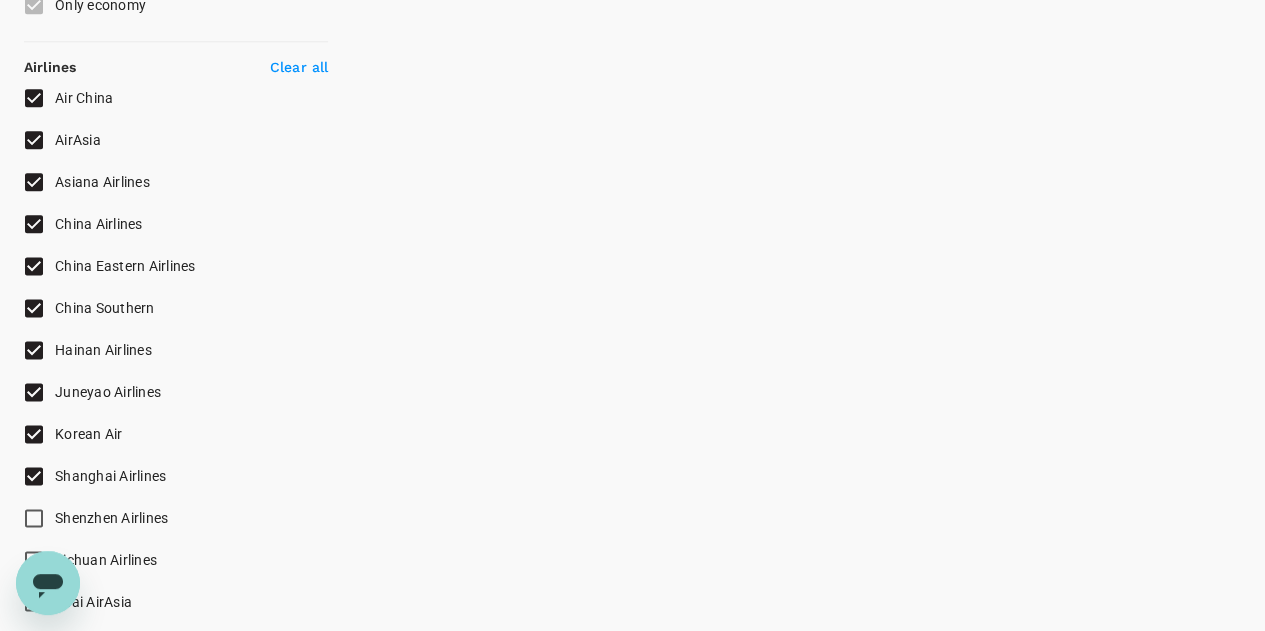 scroll, scrollTop: 1477, scrollLeft: 0, axis: vertical 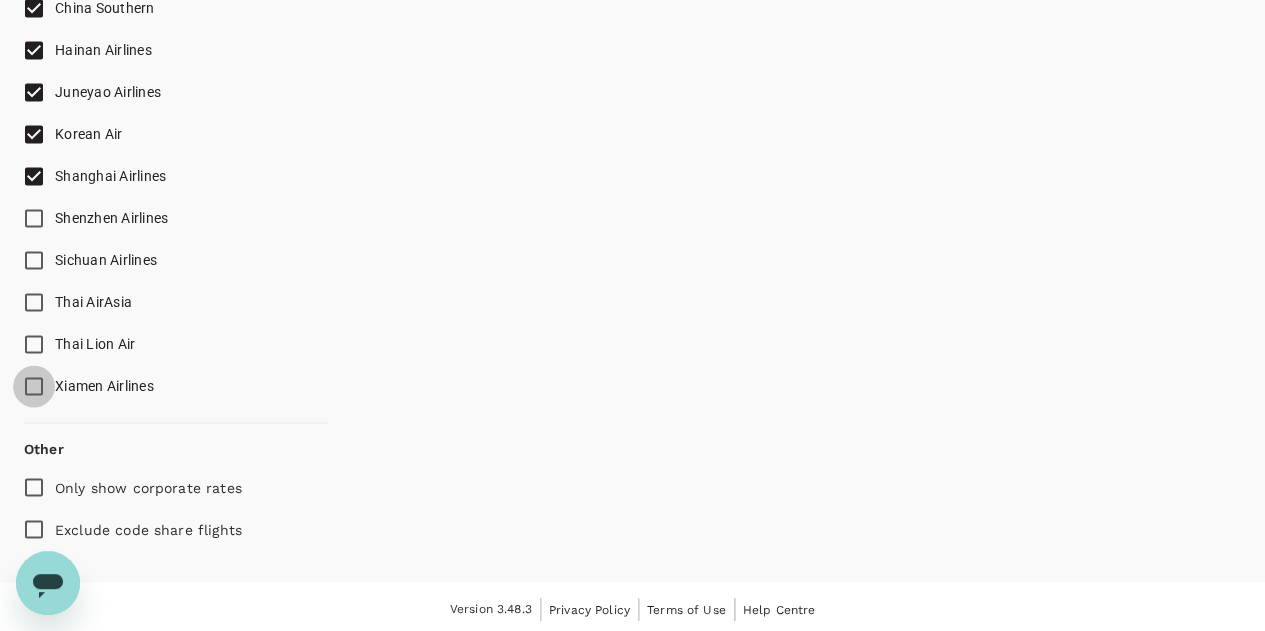 click on "Xiamen Airlines" at bounding box center (34, 386) 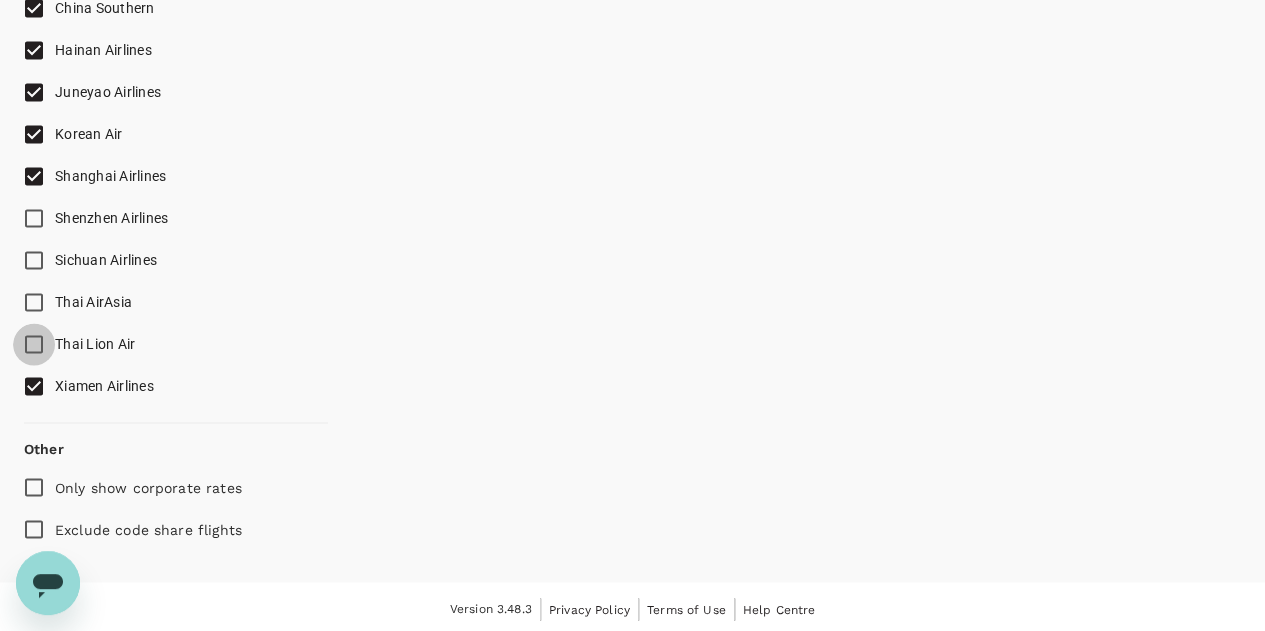 click on "Thai Lion Air" at bounding box center (34, 344) 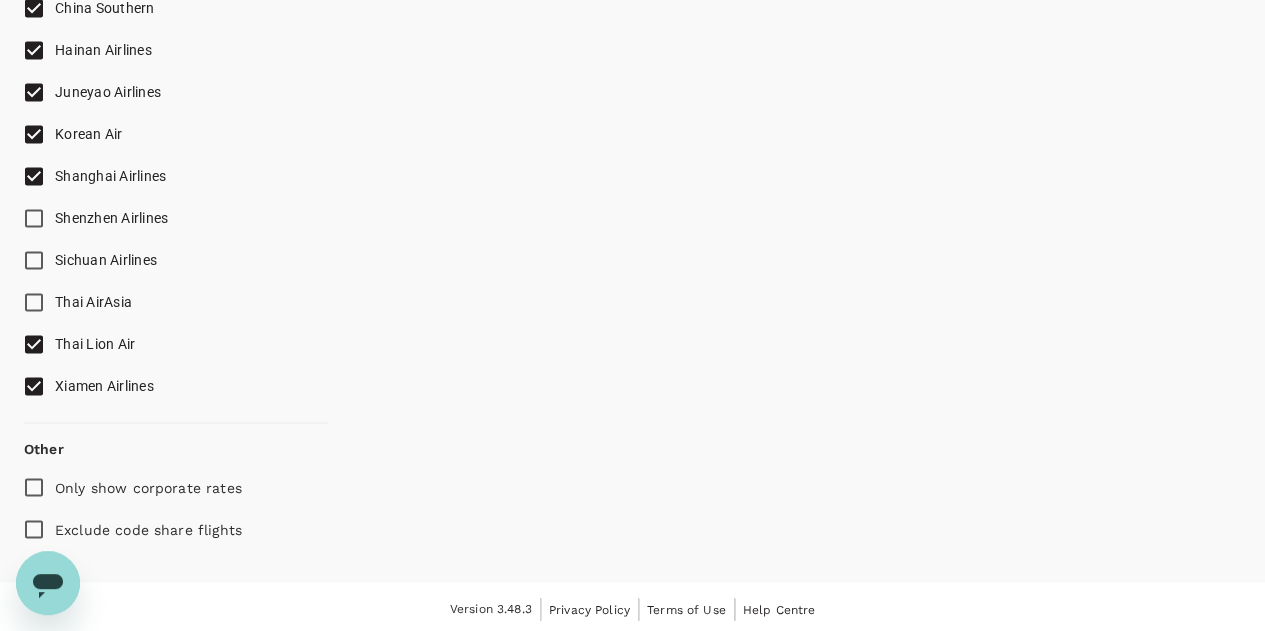 click on "Thai AirAsia" at bounding box center (34, 302) 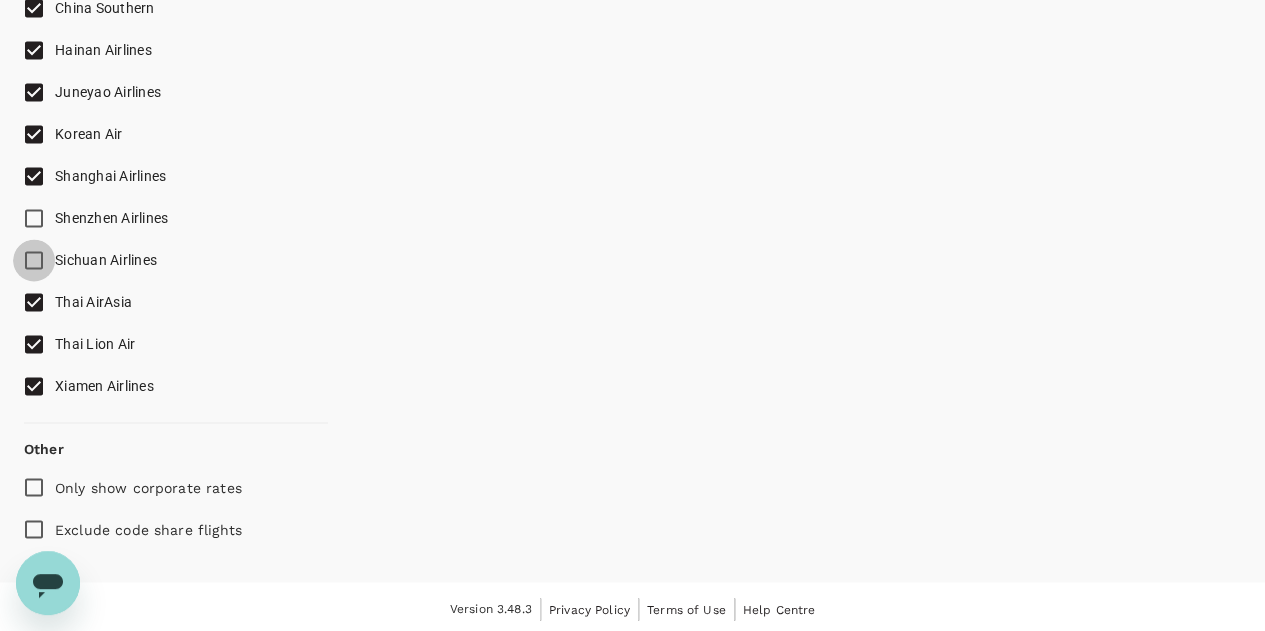 click on "Sichuan Airlines" at bounding box center (34, 260) 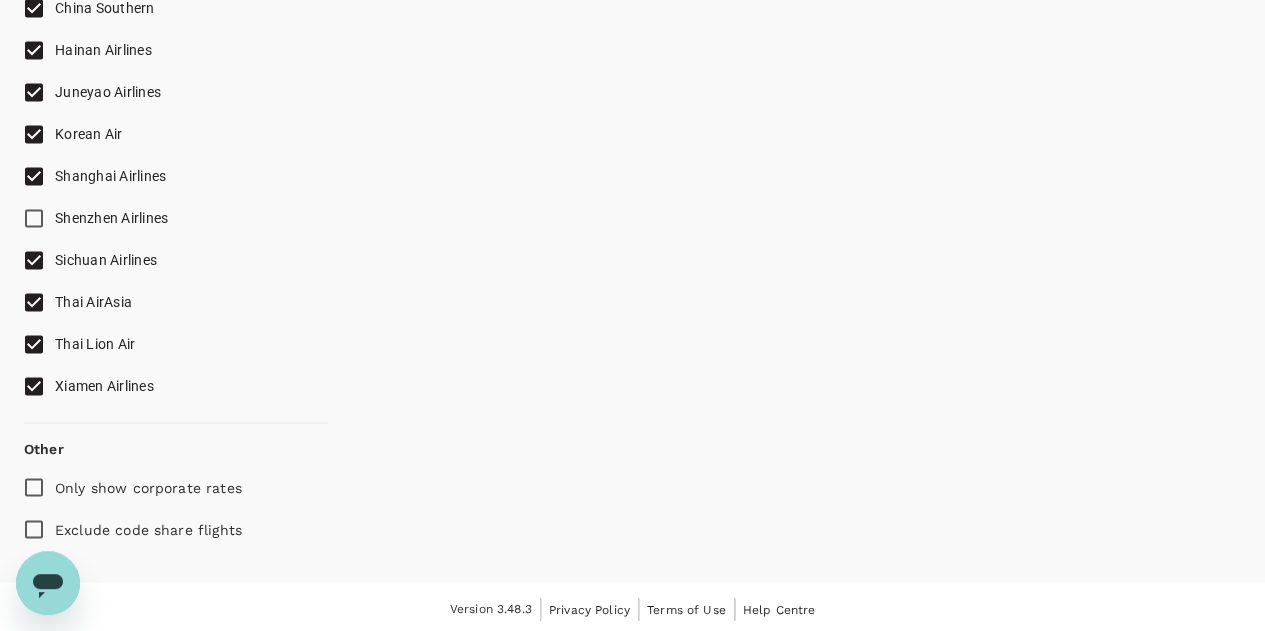 checkbox on "false" 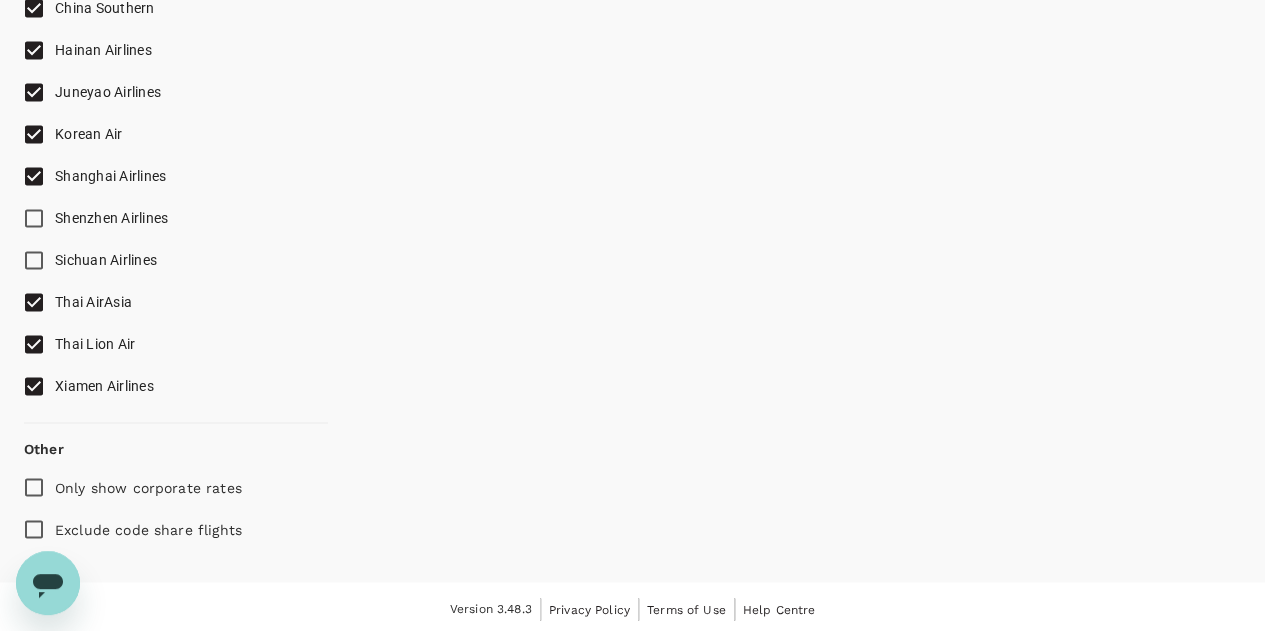 click on "Shenzhen Airlines" at bounding box center [34, 218] 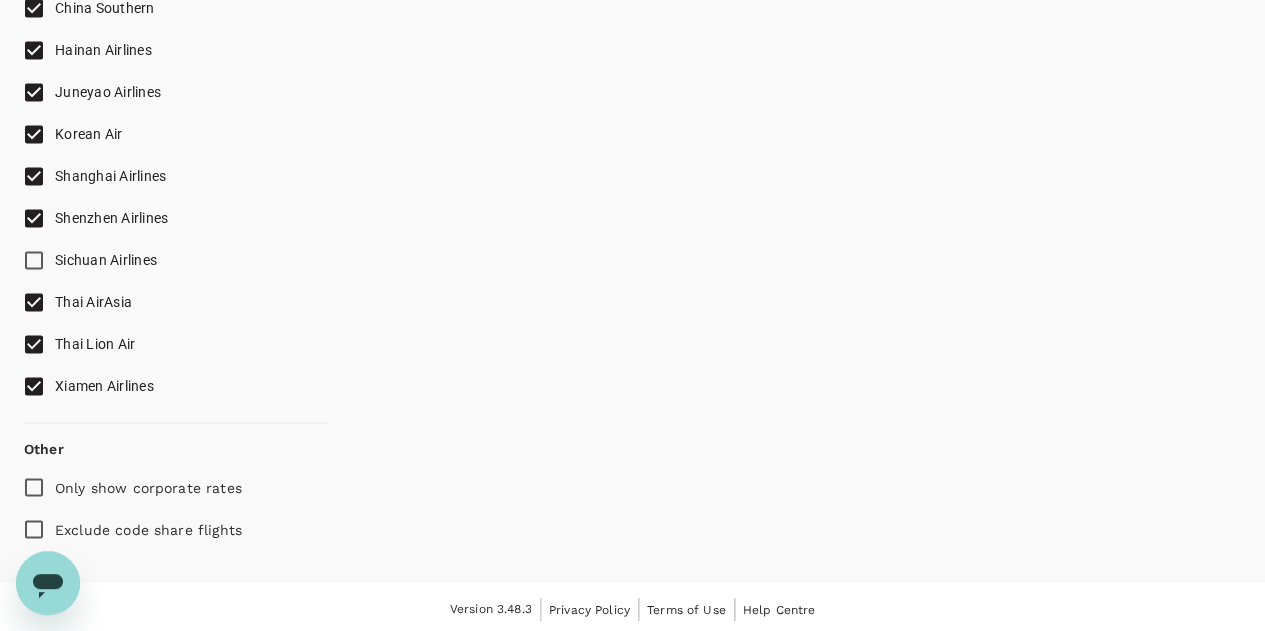 checkbox on "false" 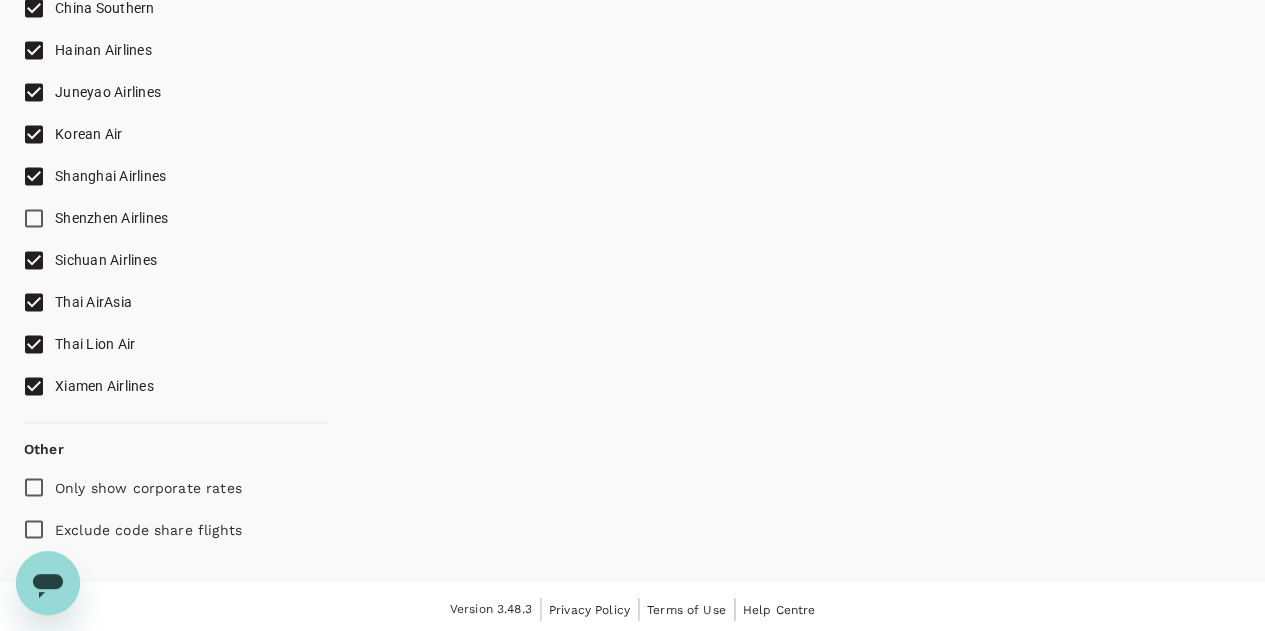checkbox on "true" 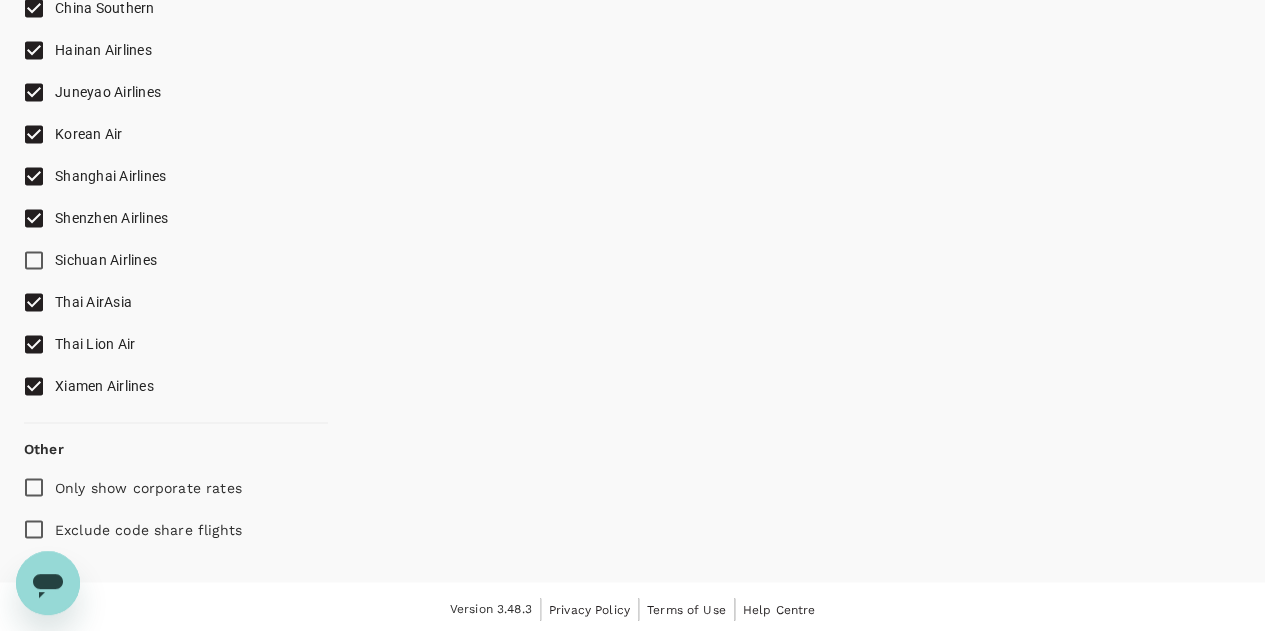 click on "Sichuan Airlines" at bounding box center (34, 260) 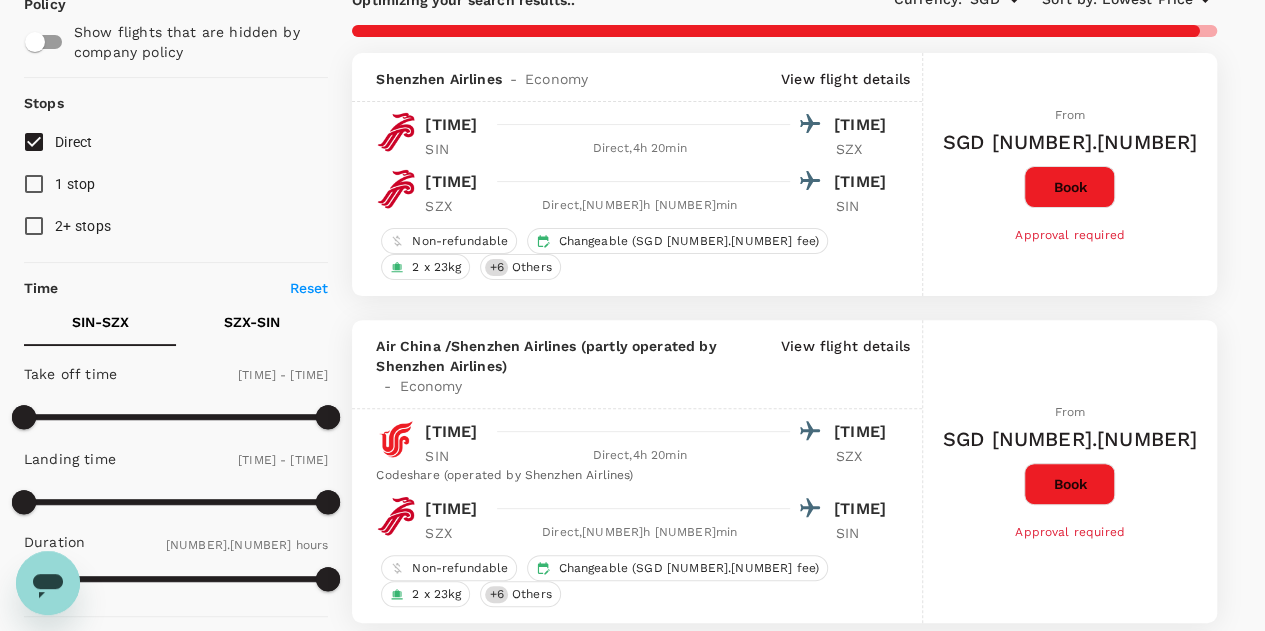 scroll, scrollTop: 0, scrollLeft: 0, axis: both 